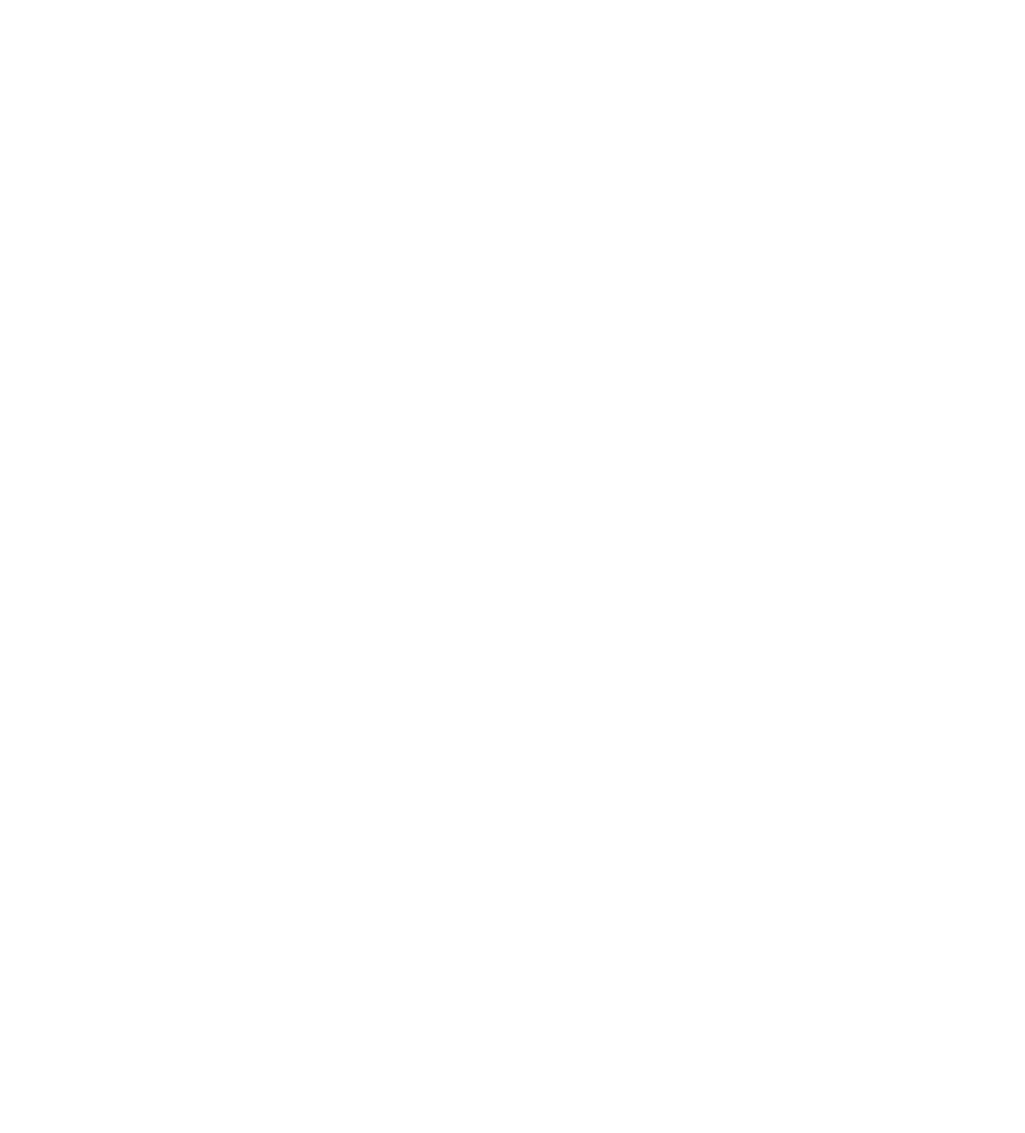 scroll, scrollTop: 0, scrollLeft: 0, axis: both 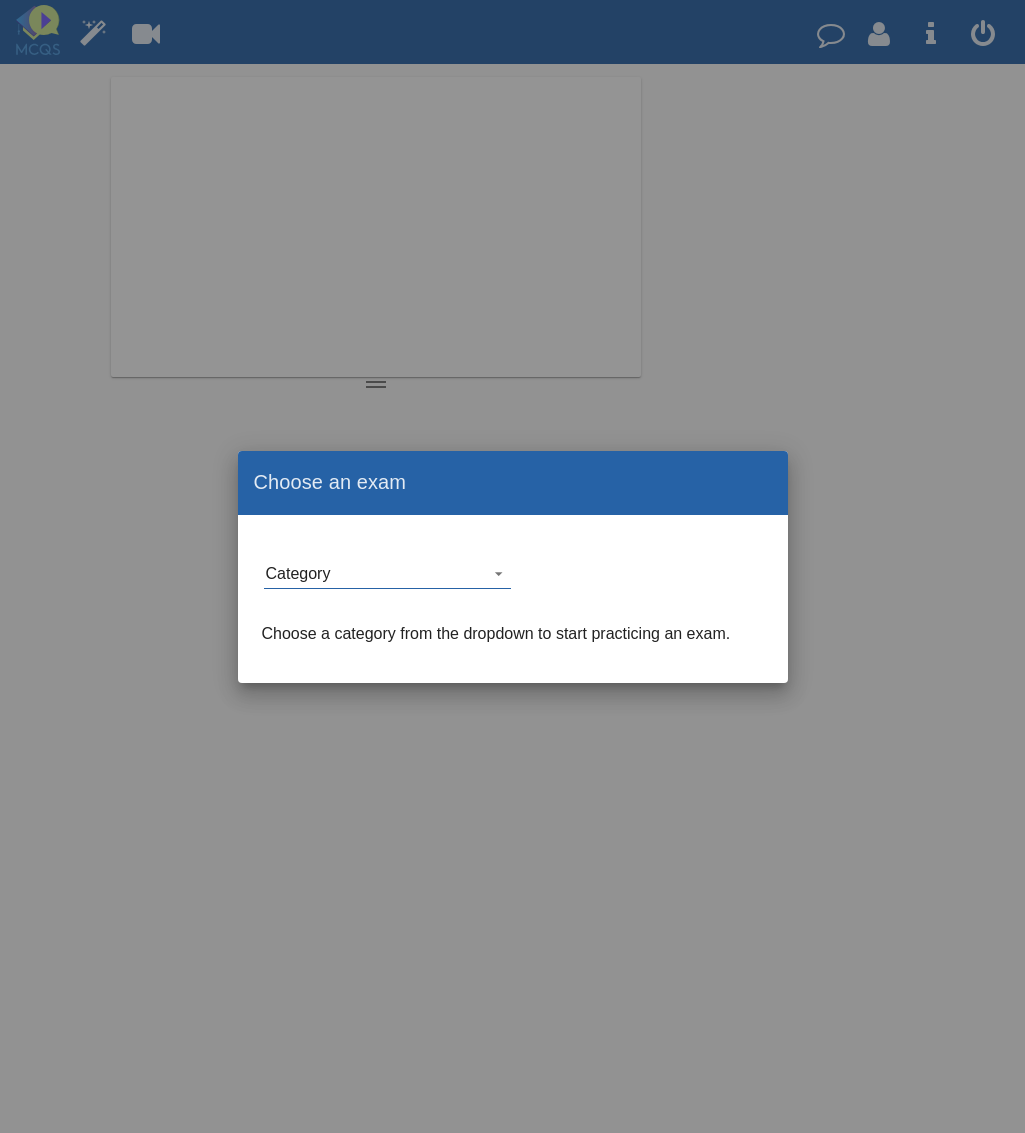 click on "Category
Medical, Dental and Pharma Computing and Hardware  Junior level (7-15yrs) General Trades and ApprenticeShips Finance and Accounting   National Licence Tests  Secondary level (16-19yrs) Indian Government Exams Puzzles and Hobbies" at bounding box center [387, 574] 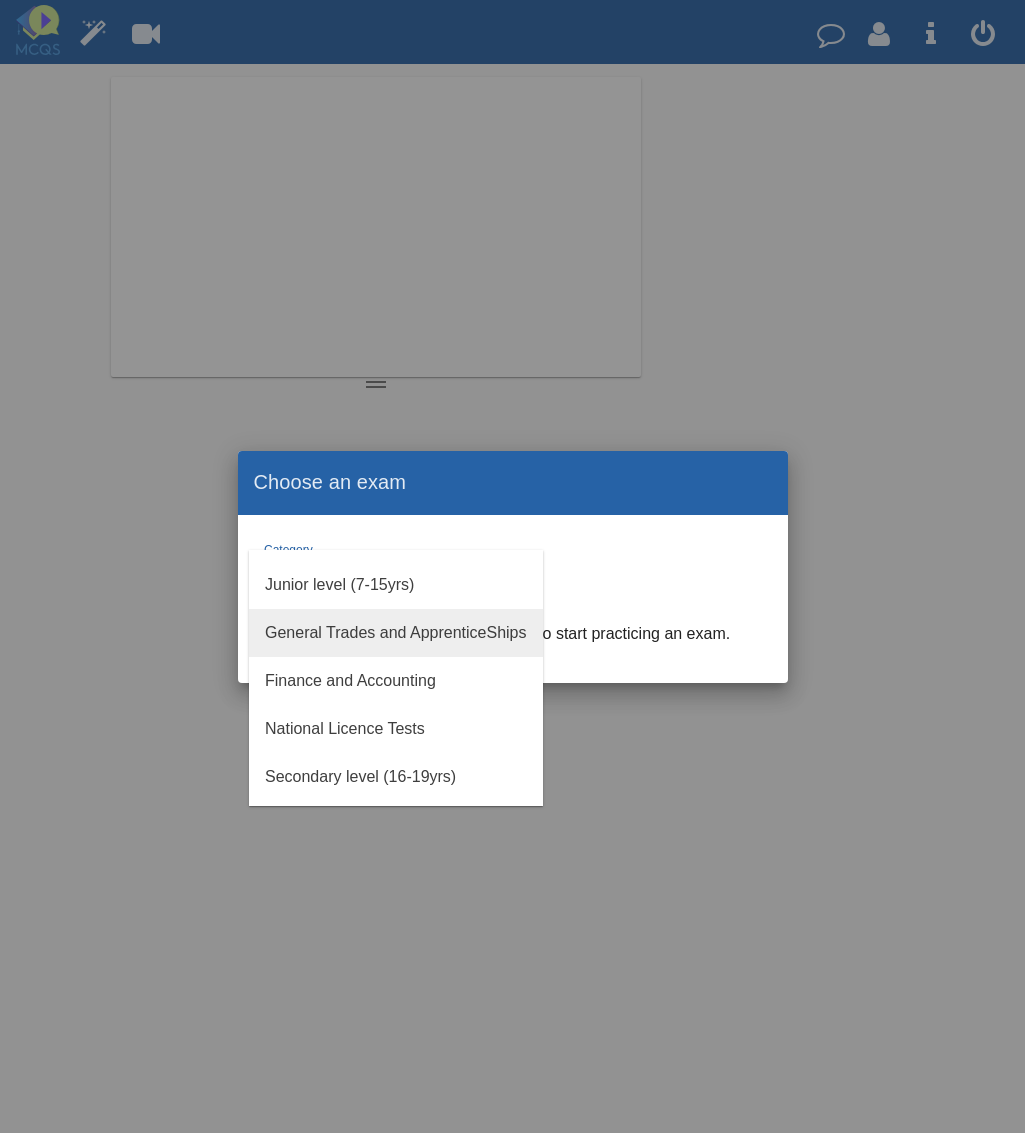 scroll, scrollTop: 175, scrollLeft: 0, axis: vertical 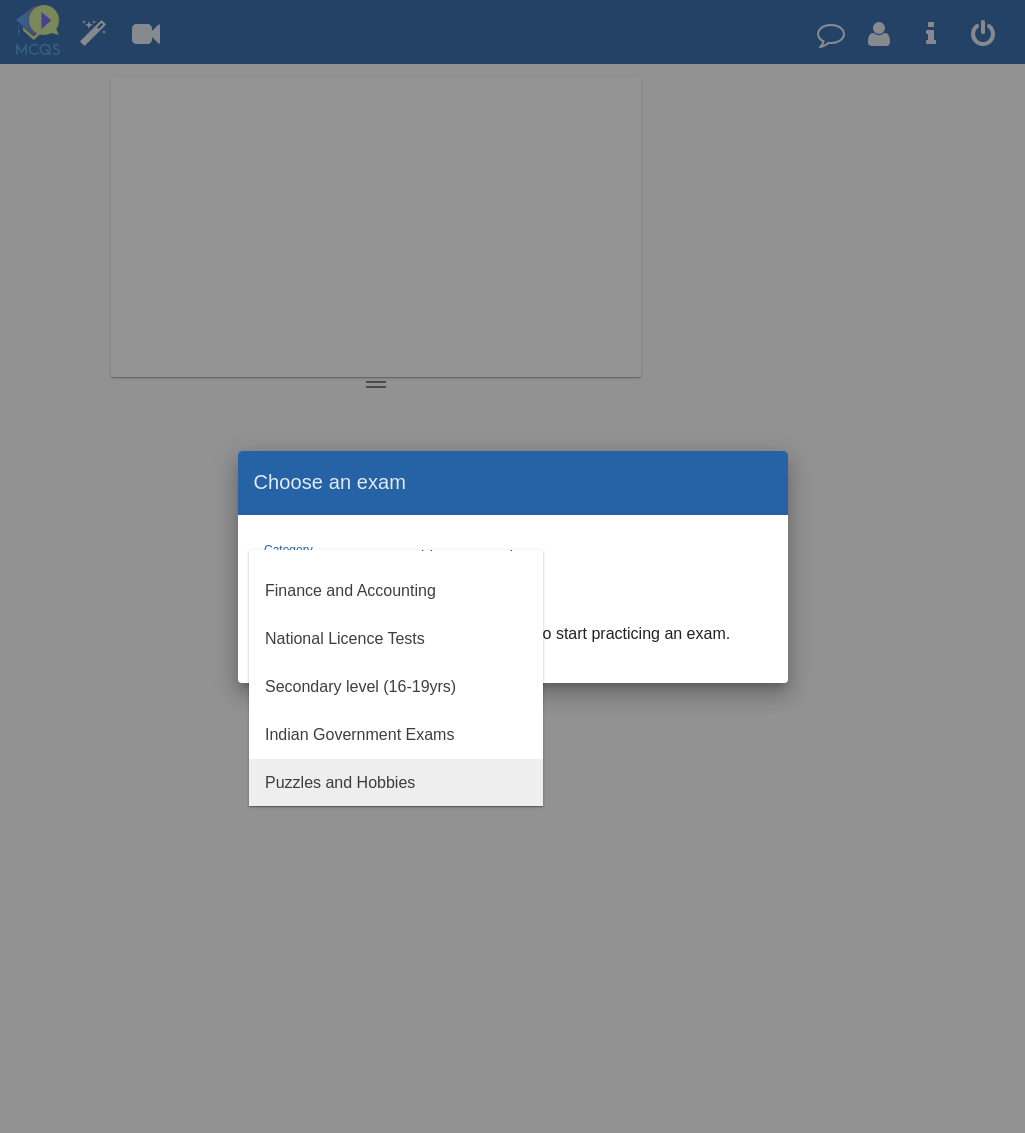 click on "Puzzles and Hobbies" at bounding box center [340, 782] 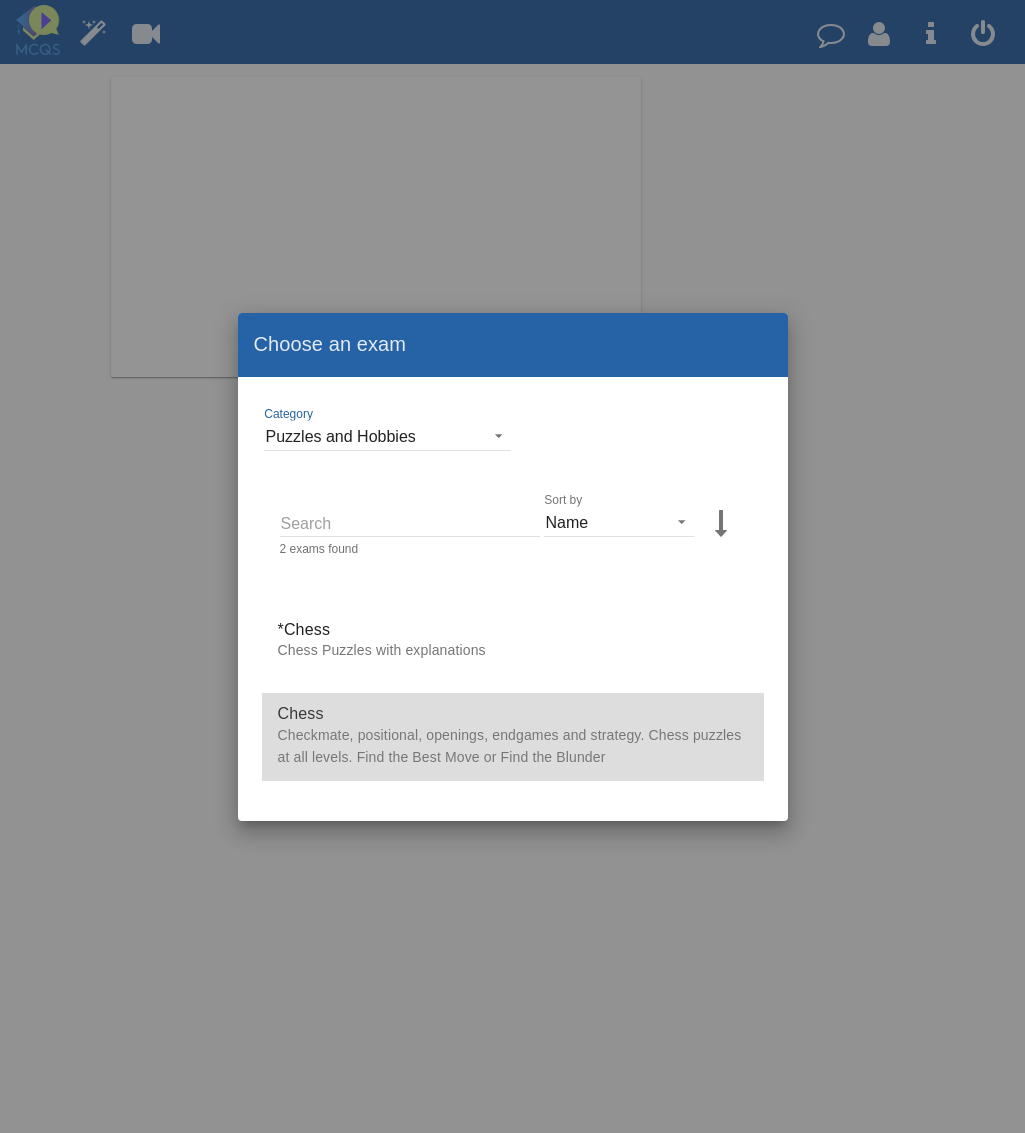 click at bounding box center [513, 737] 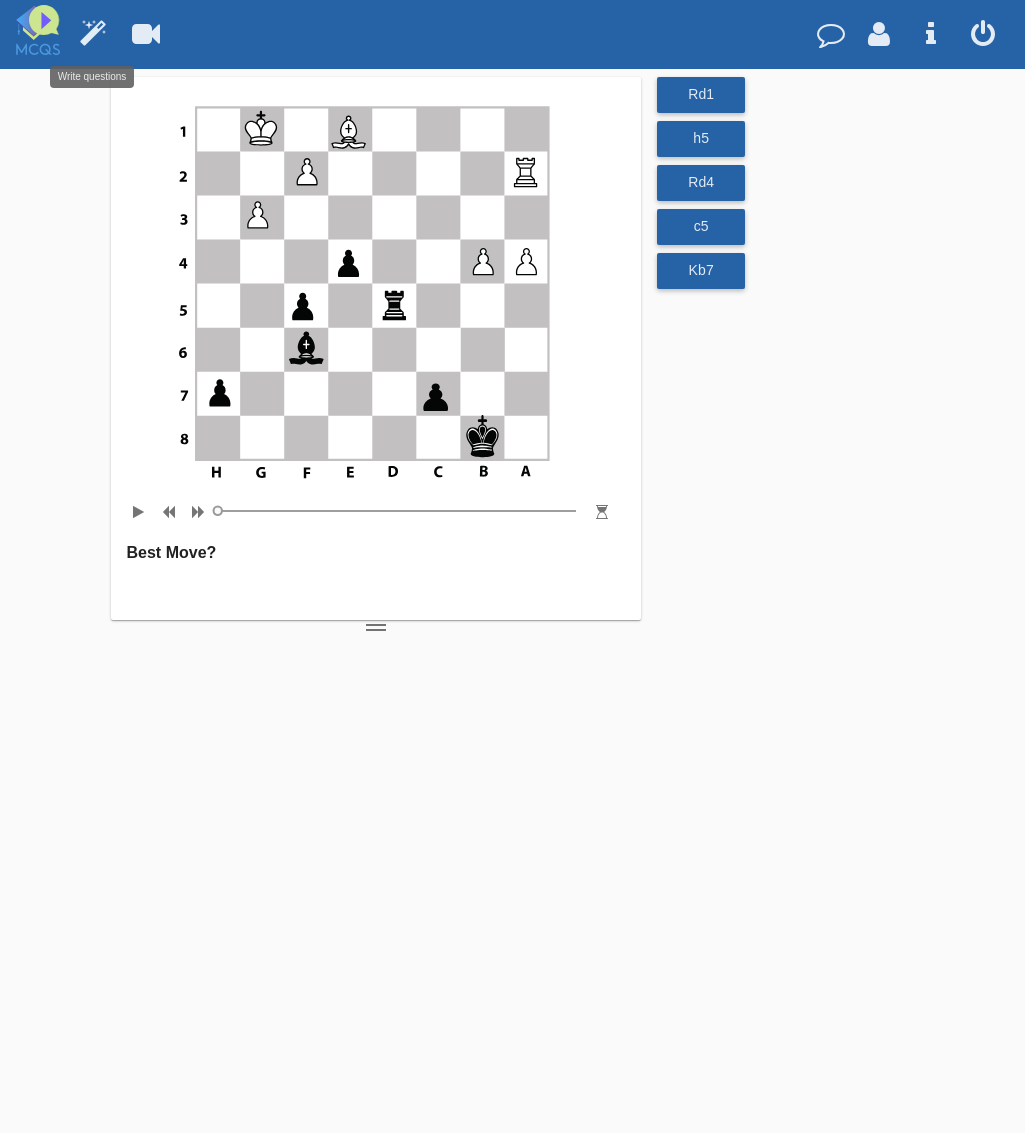 click at bounding box center [92, 32] 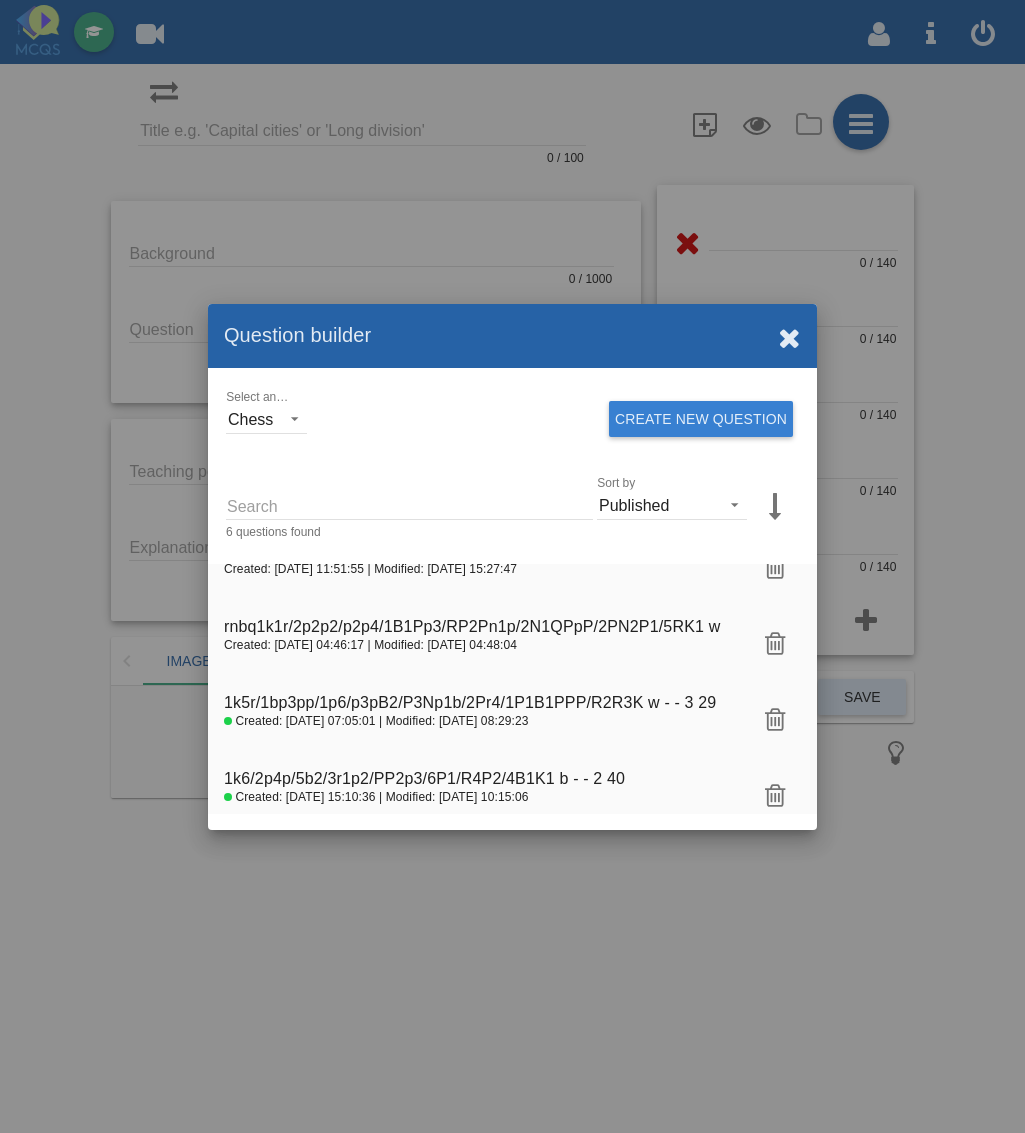 scroll, scrollTop: 221, scrollLeft: 0, axis: vertical 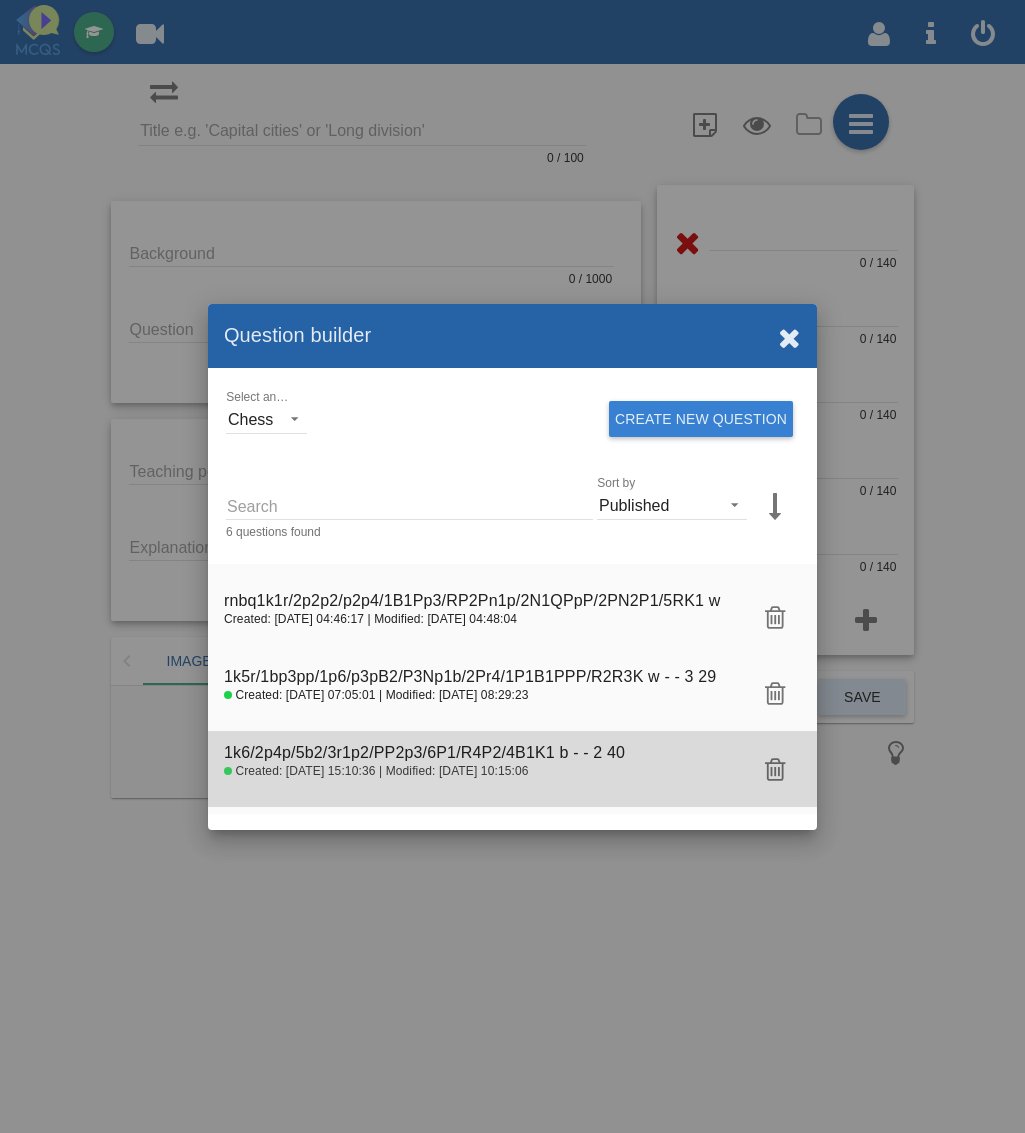 click on "1k6/2p4p/5b2/3r1p2/PP2p3/6P1/R4P2/4B1K1 b - - 2 40" 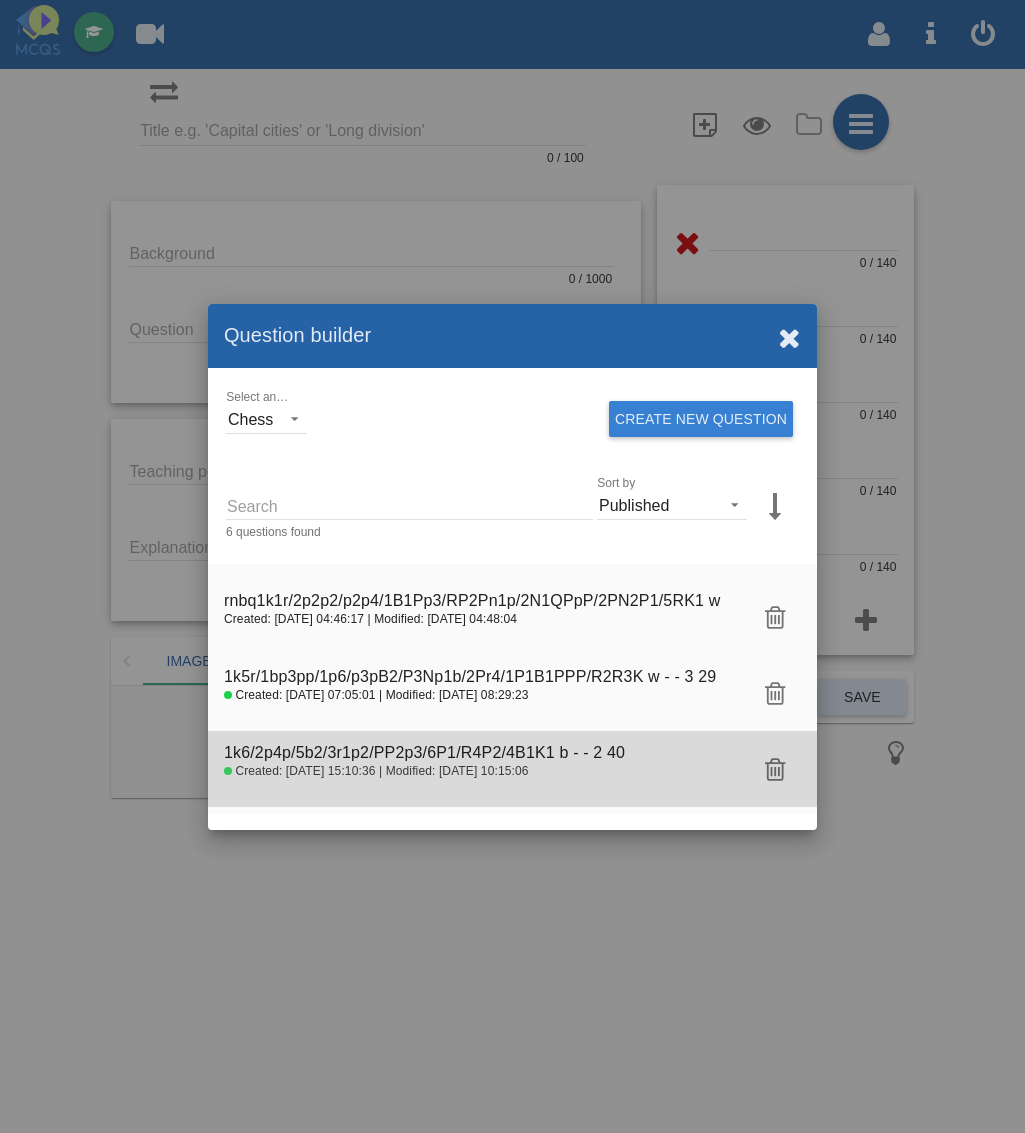 type on "1k6/2p4p/5b2/3r1p2/PP2p3/6P1/R4P2/4B1K1 b - - 2 40" 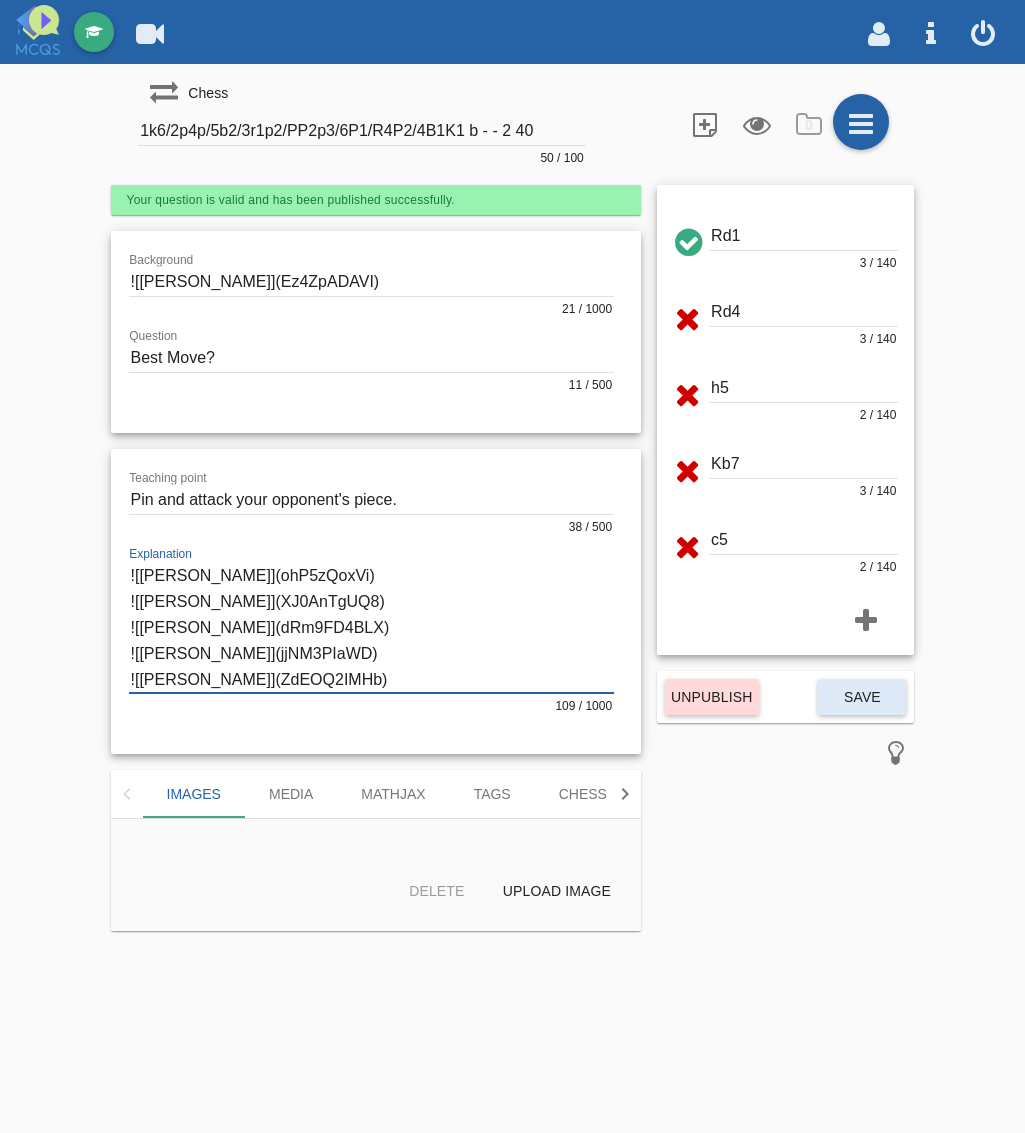 click at bounding box center [372, 627] 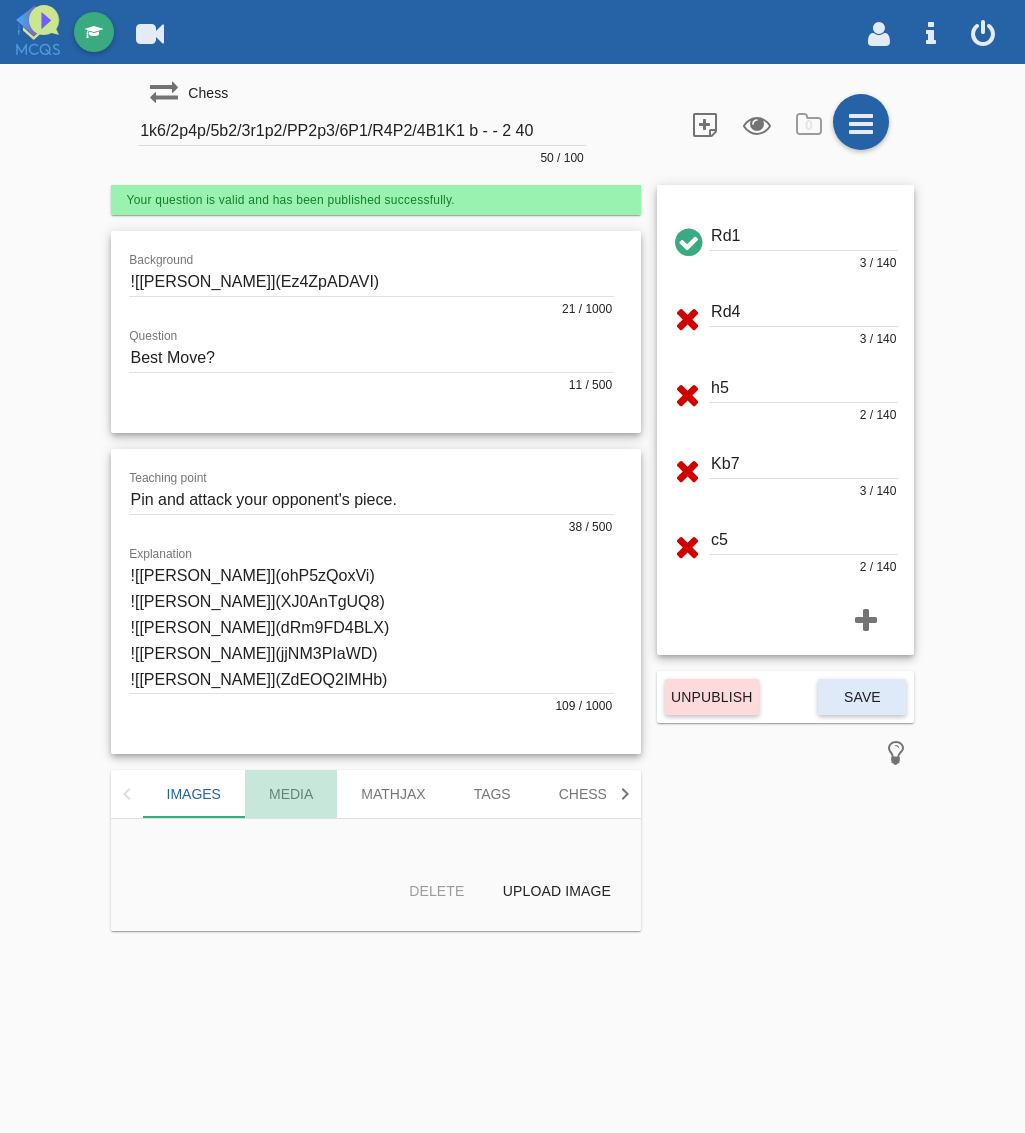 click on "Media" 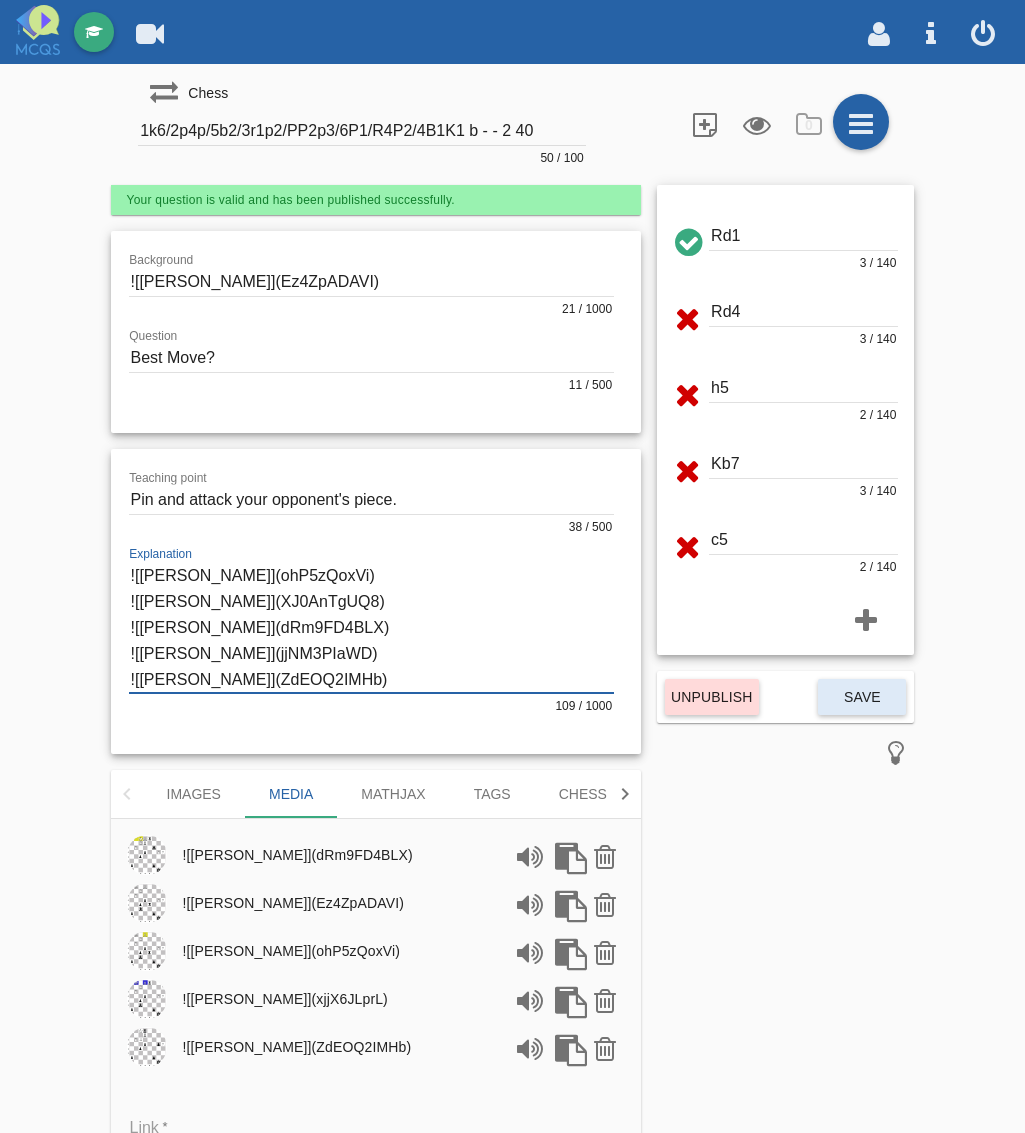 drag, startPoint x: 318, startPoint y: 655, endPoint x: 97, endPoint y: 652, distance: 221.02036 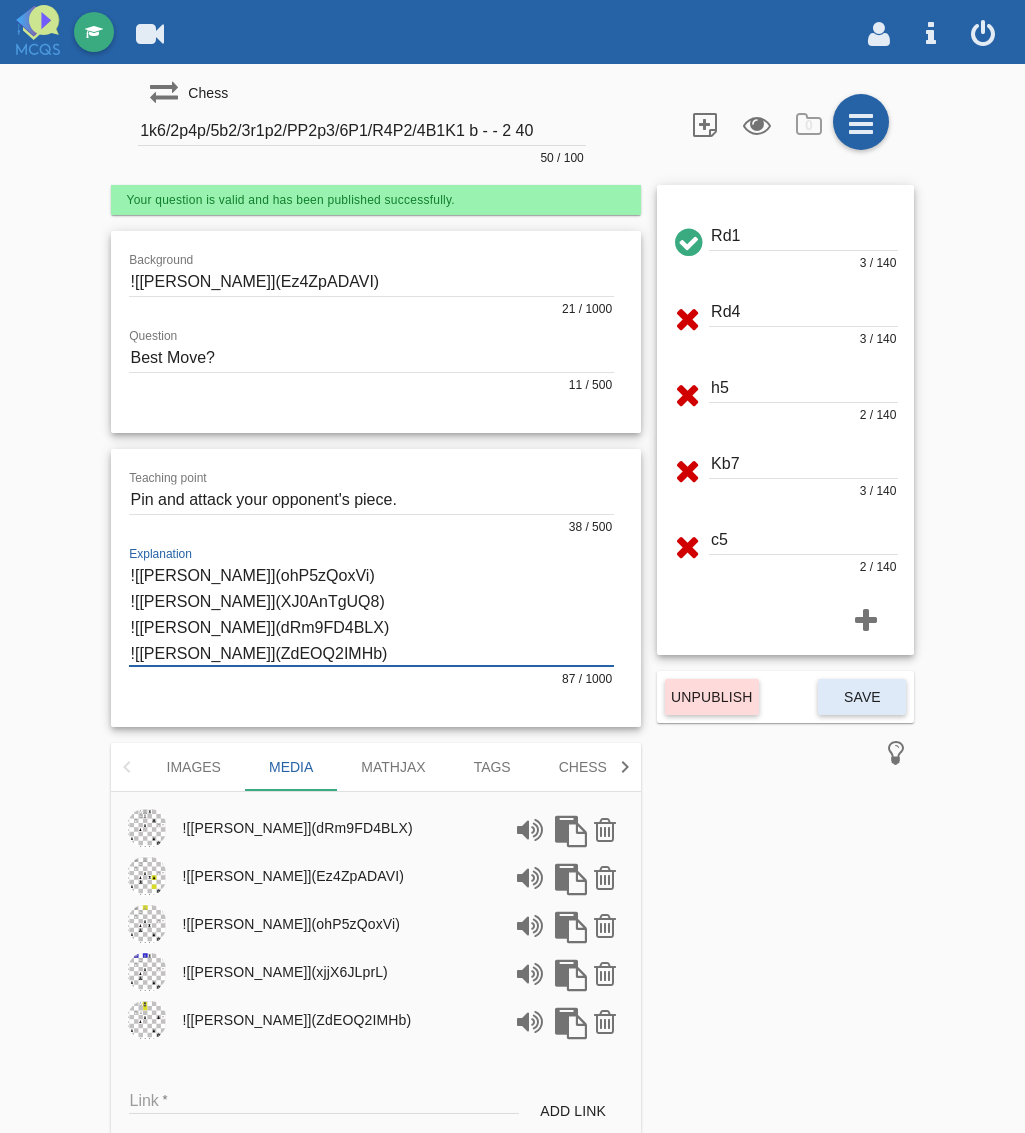 type on "![[PERSON_NAME]](ohP5zQoxVi)
![[PERSON_NAME]](XJ0AnTgUQ8)
![[PERSON_NAME]](dRm9FD4BLX)
![[PERSON_NAME]](ZdEOQ2IMHb)" 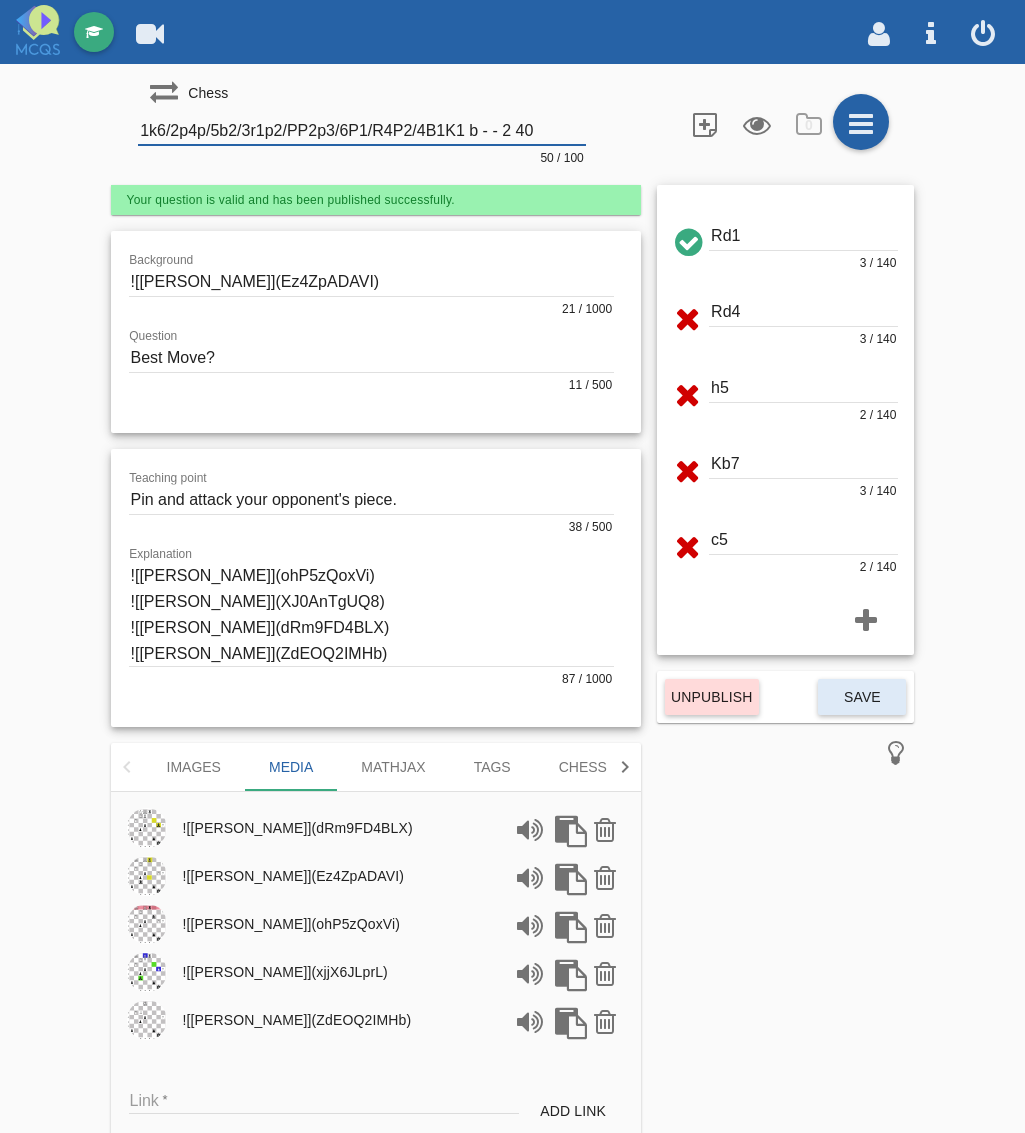 drag, startPoint x: 532, startPoint y: 128, endPoint x: -34, endPoint y: 88, distance: 567.4117 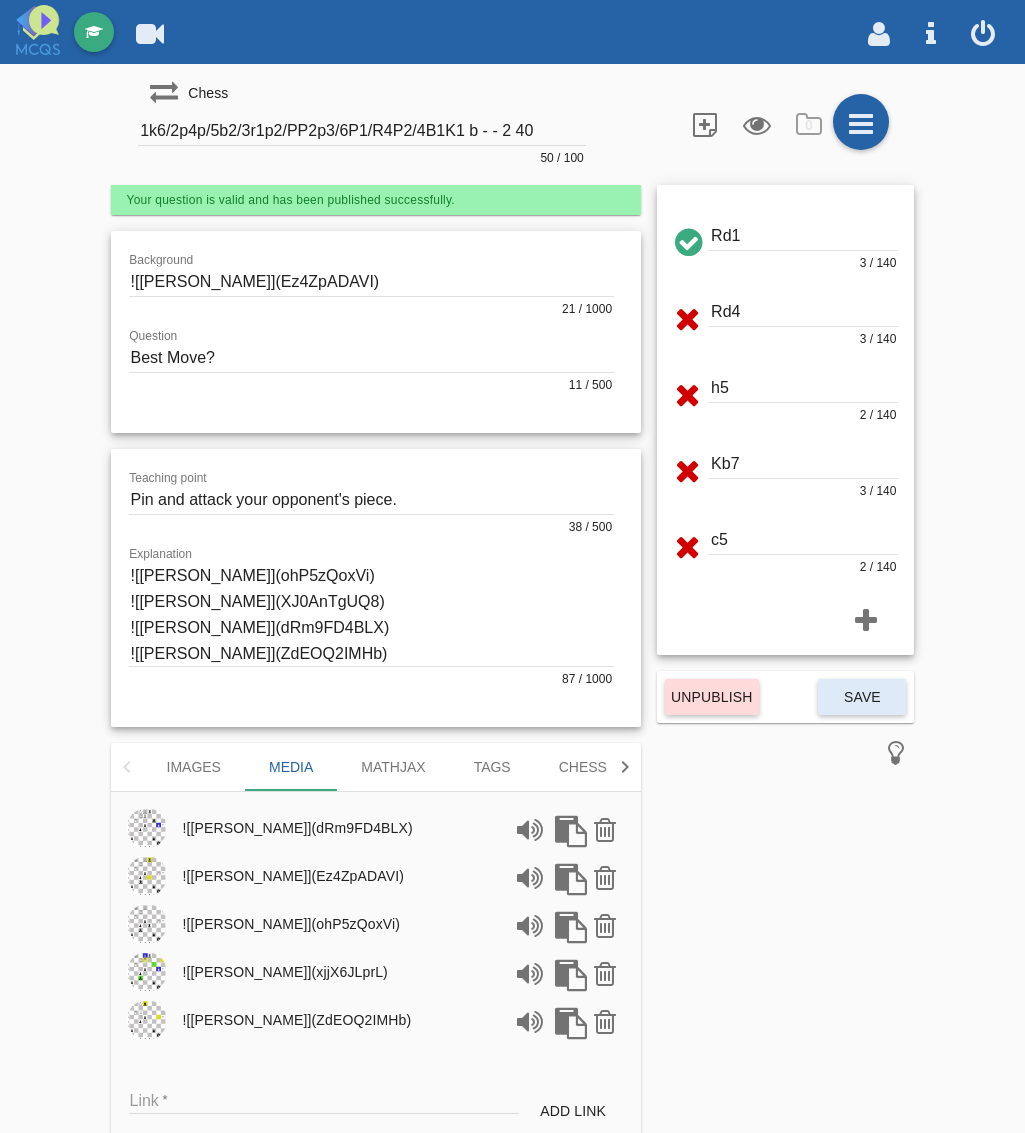 drag, startPoint x: 845, startPoint y: 842, endPoint x: 880, endPoint y: 821, distance: 40.81666 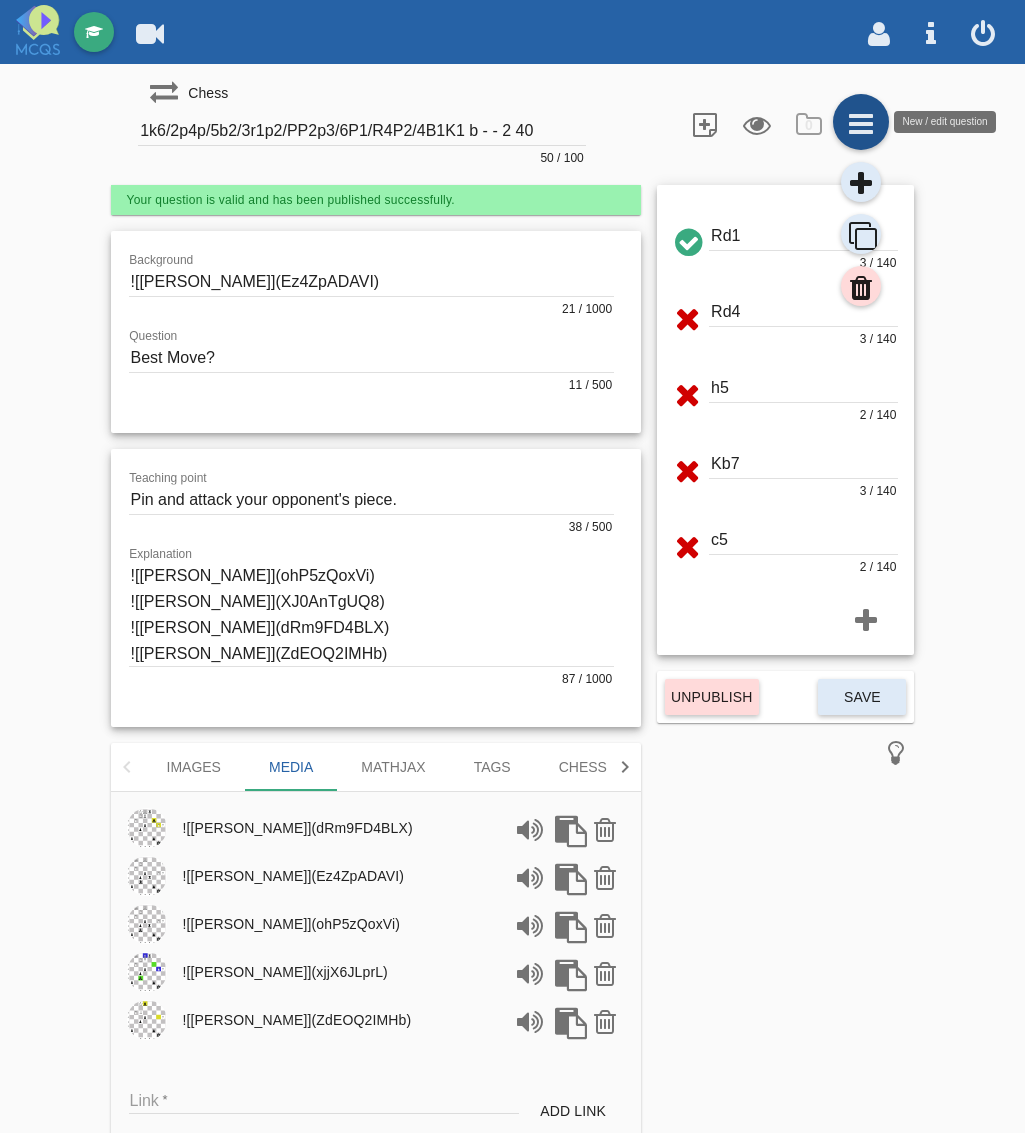 click at bounding box center (861, 122) 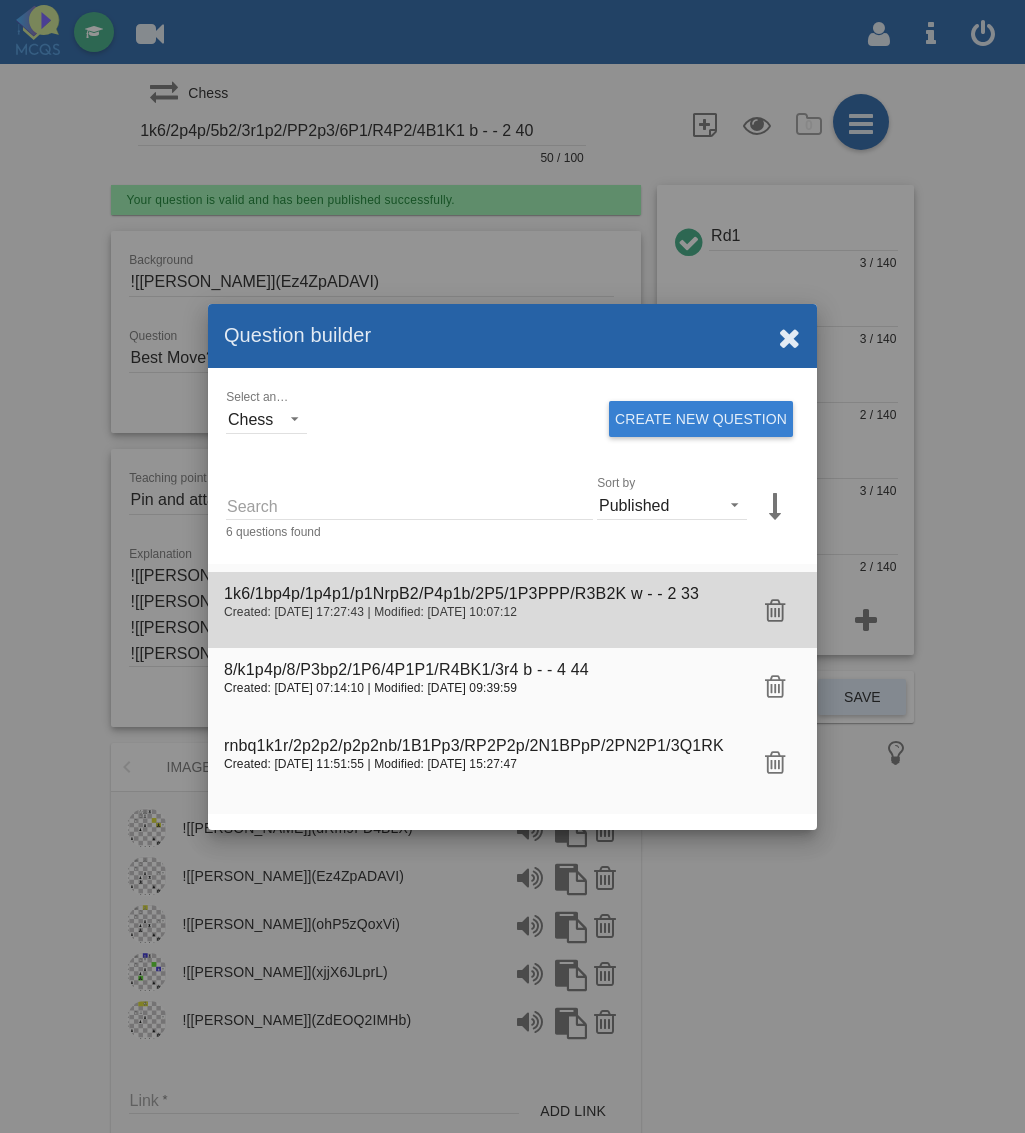 click 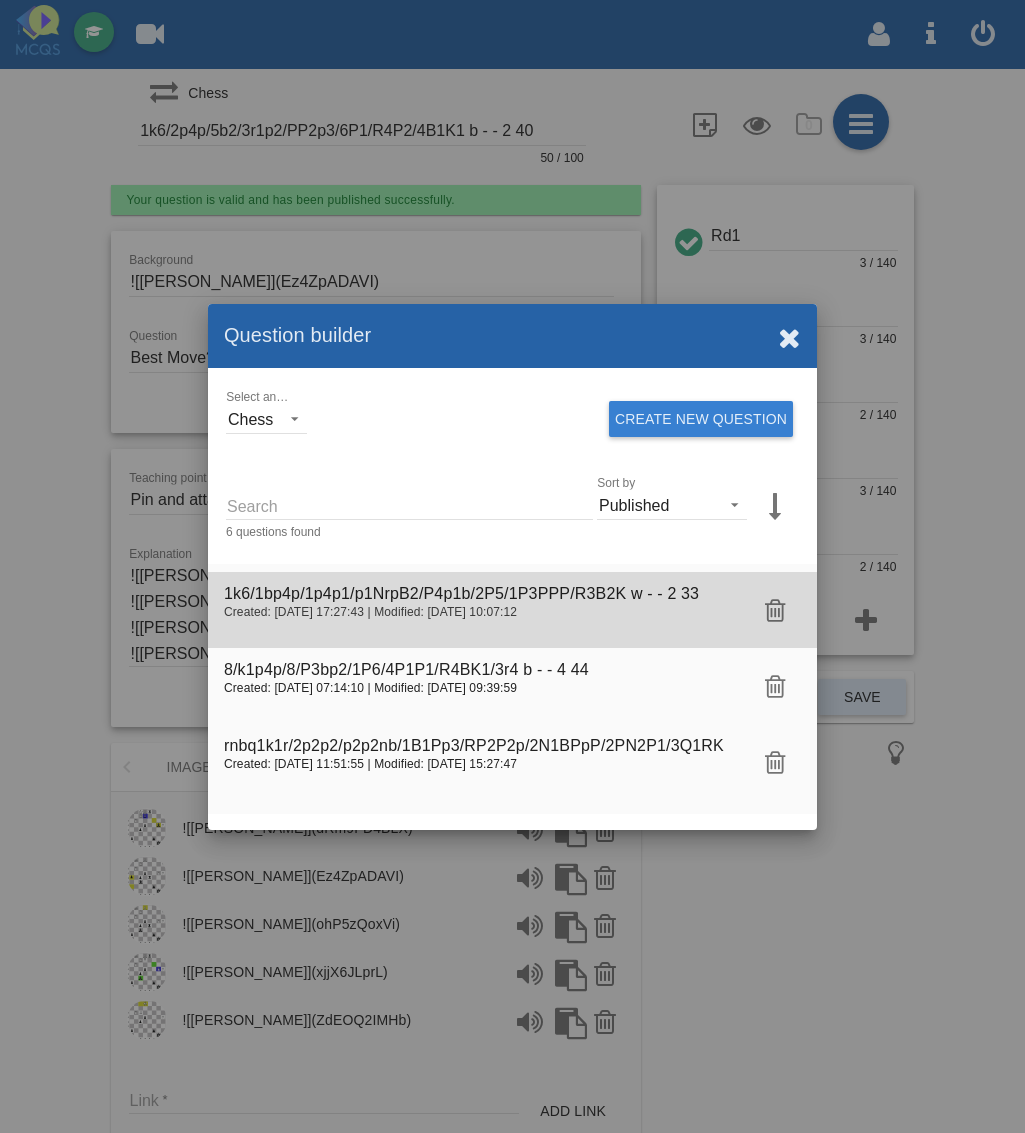 type on "1k6/1bp4p/1p4p1/p1NrpB2/P4p1b/2P5/1P3PPP/R3B2K w - - 2 33" 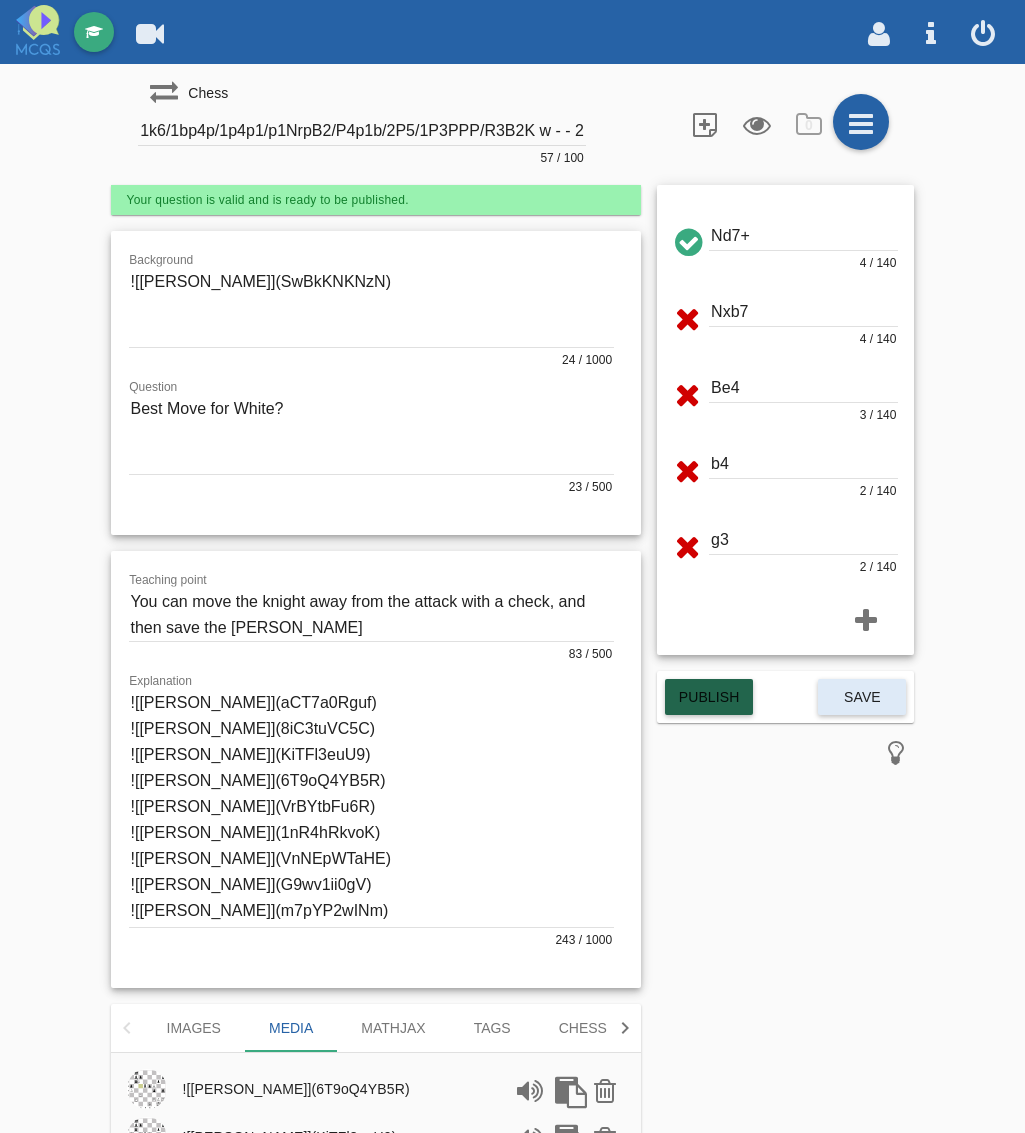 click on "Publish" at bounding box center [709, 697] 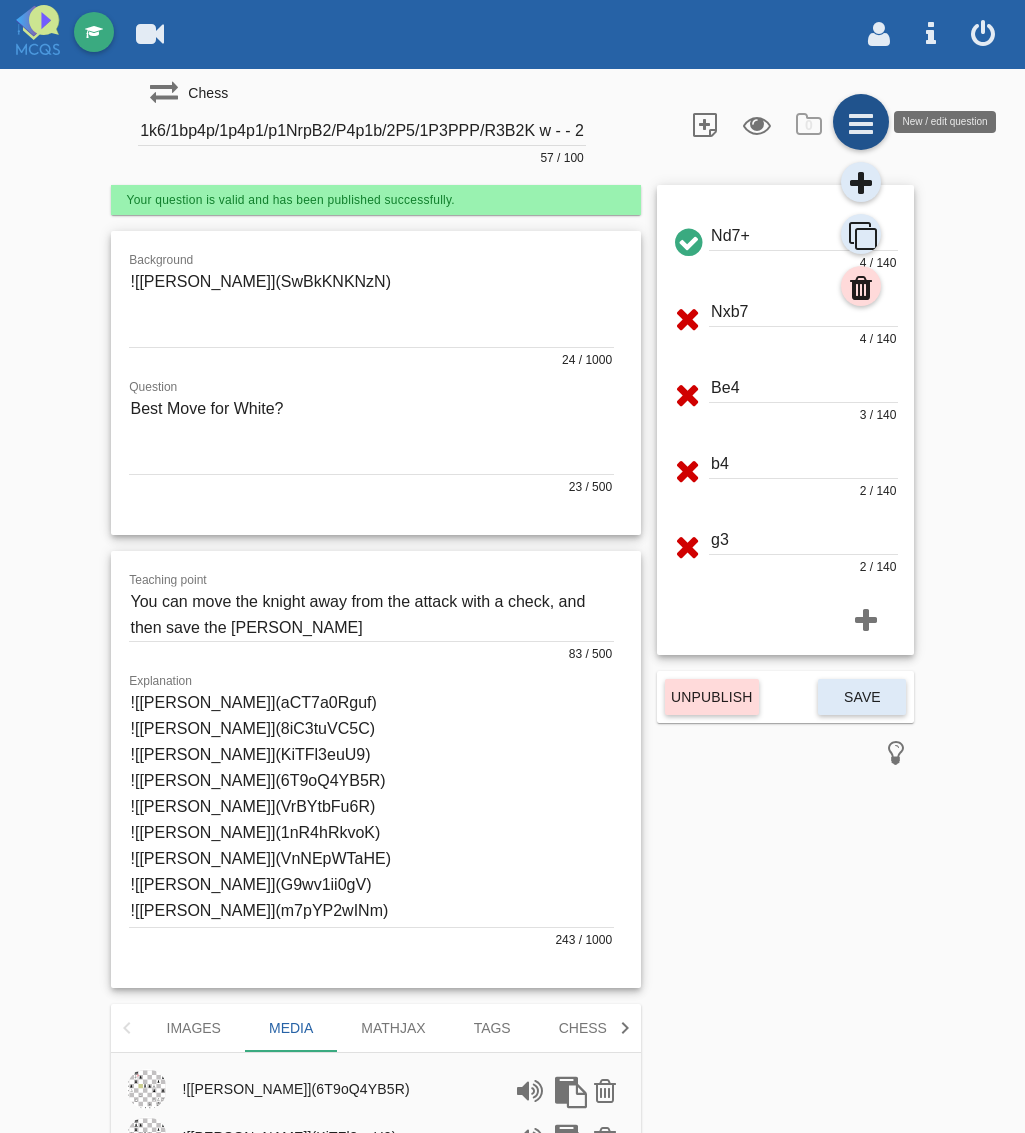 click at bounding box center (861, 122) 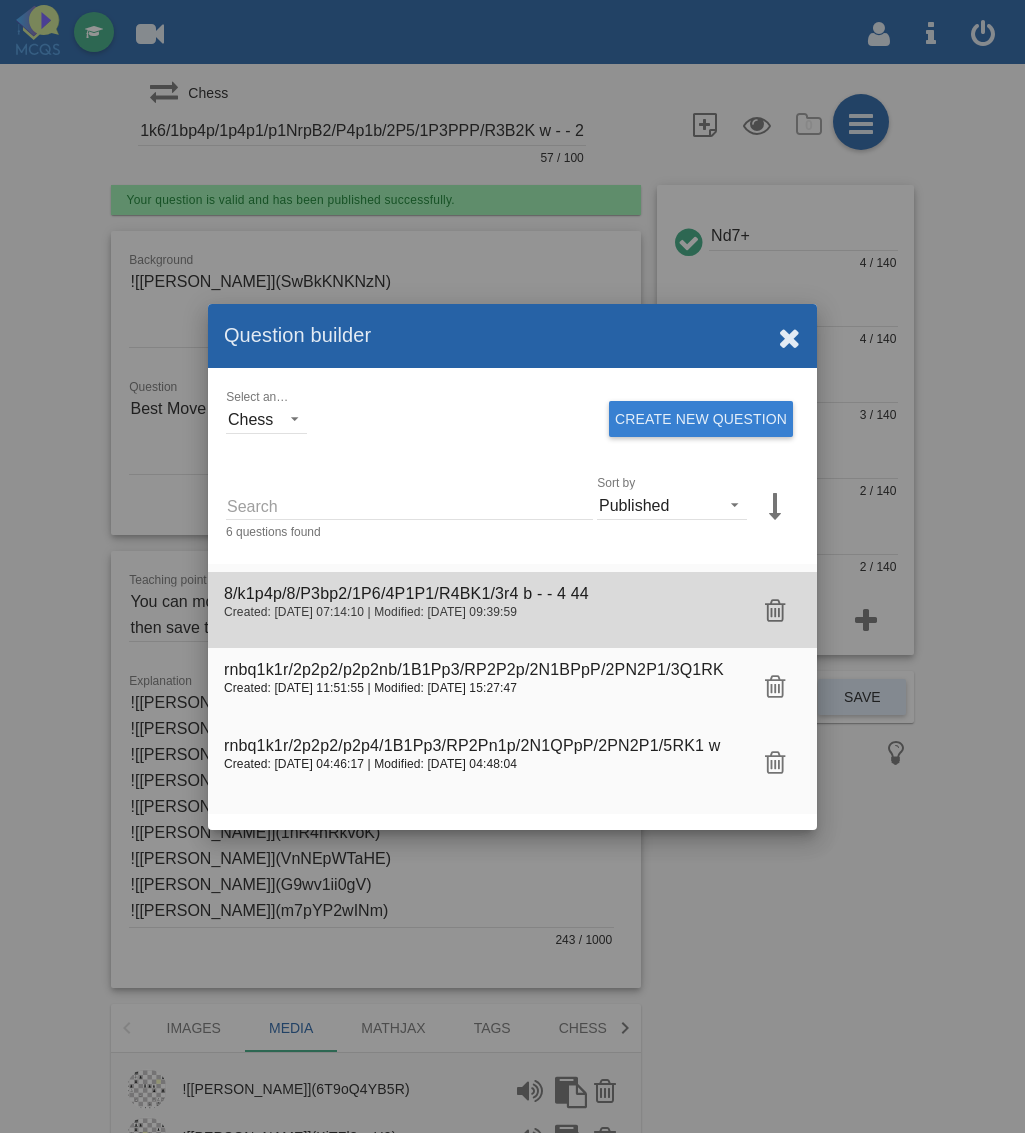 click 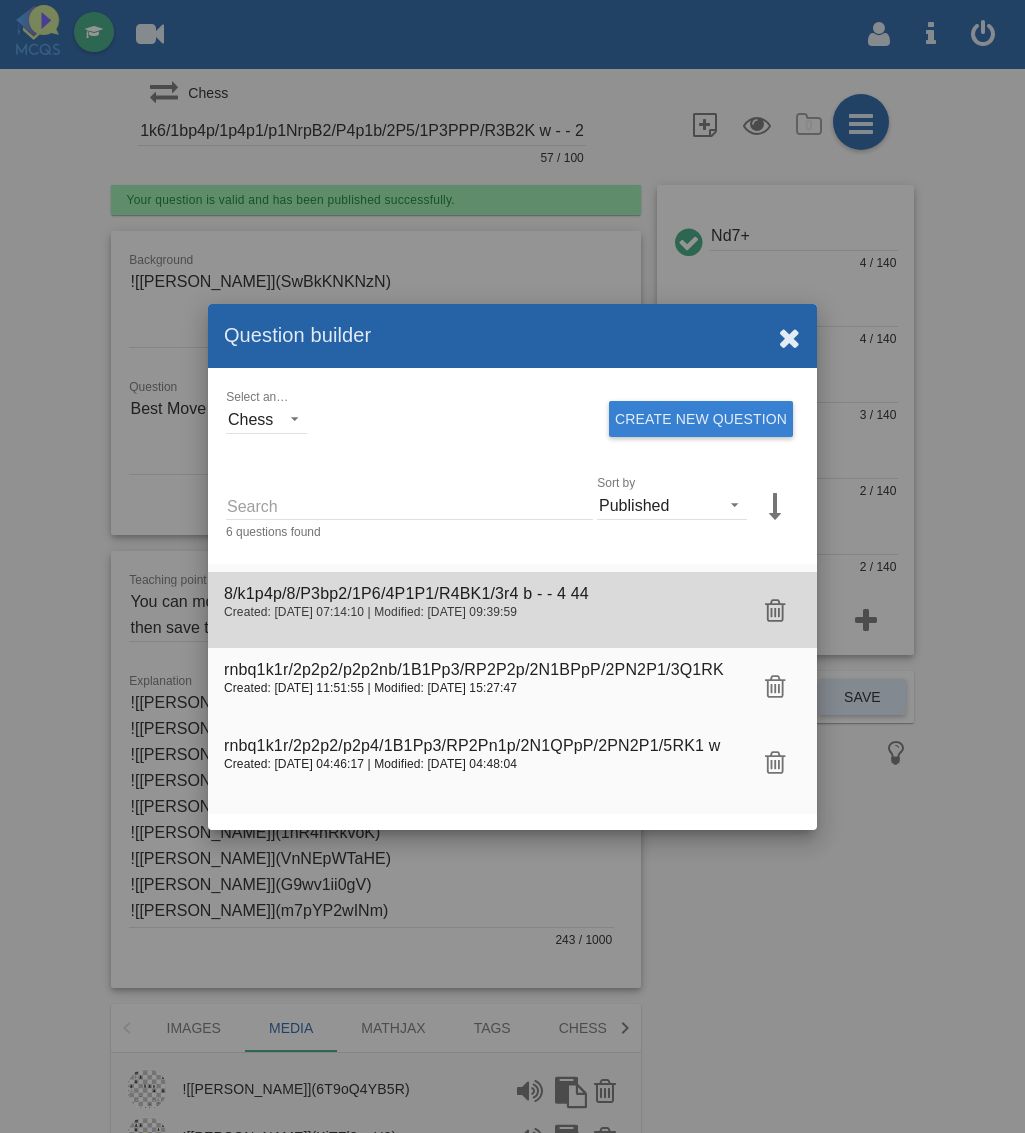 type on "8/k1p4p/8/P3bp2/1P6/4P1P1/R4BK1/3r4 b - - 4 44" 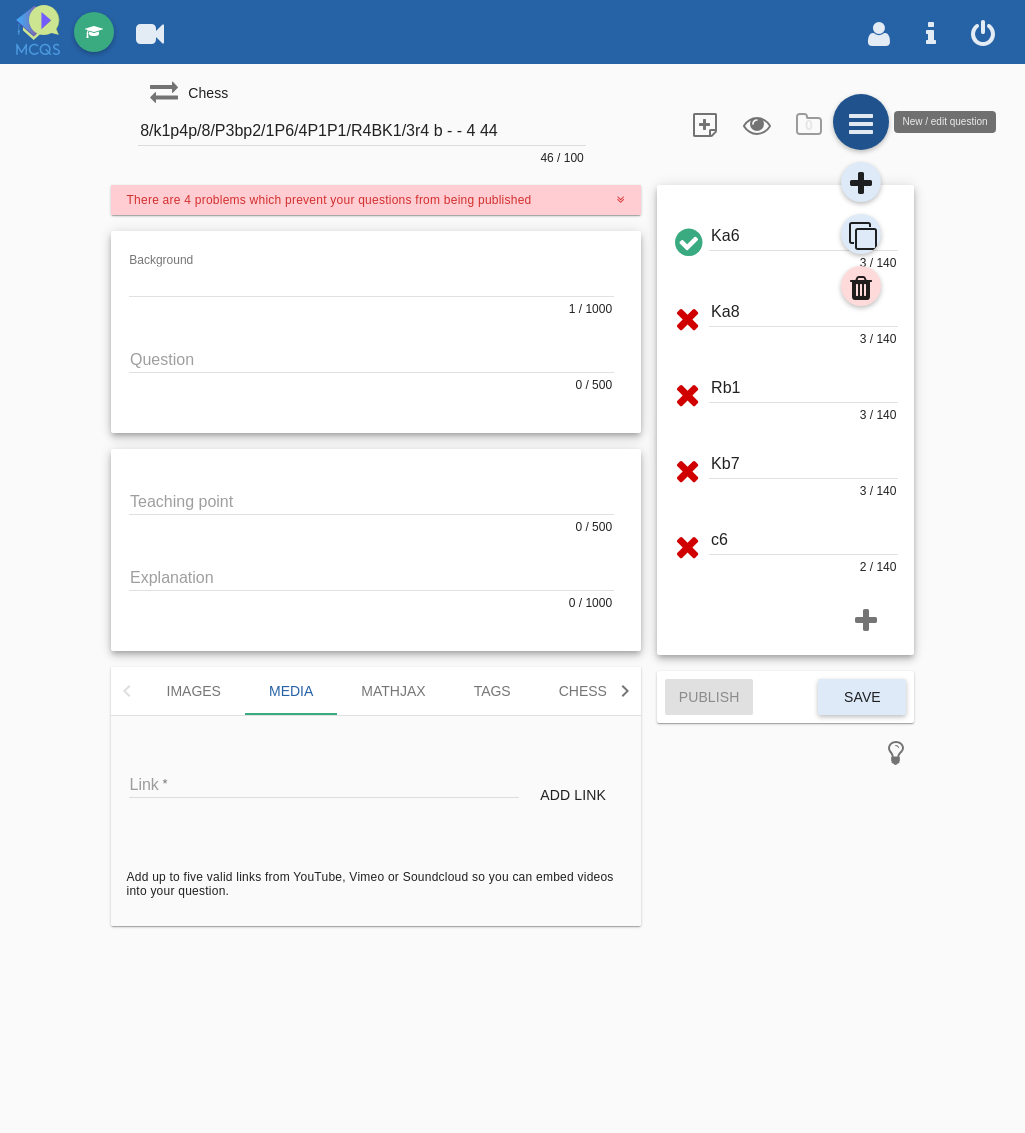 click at bounding box center [861, 122] 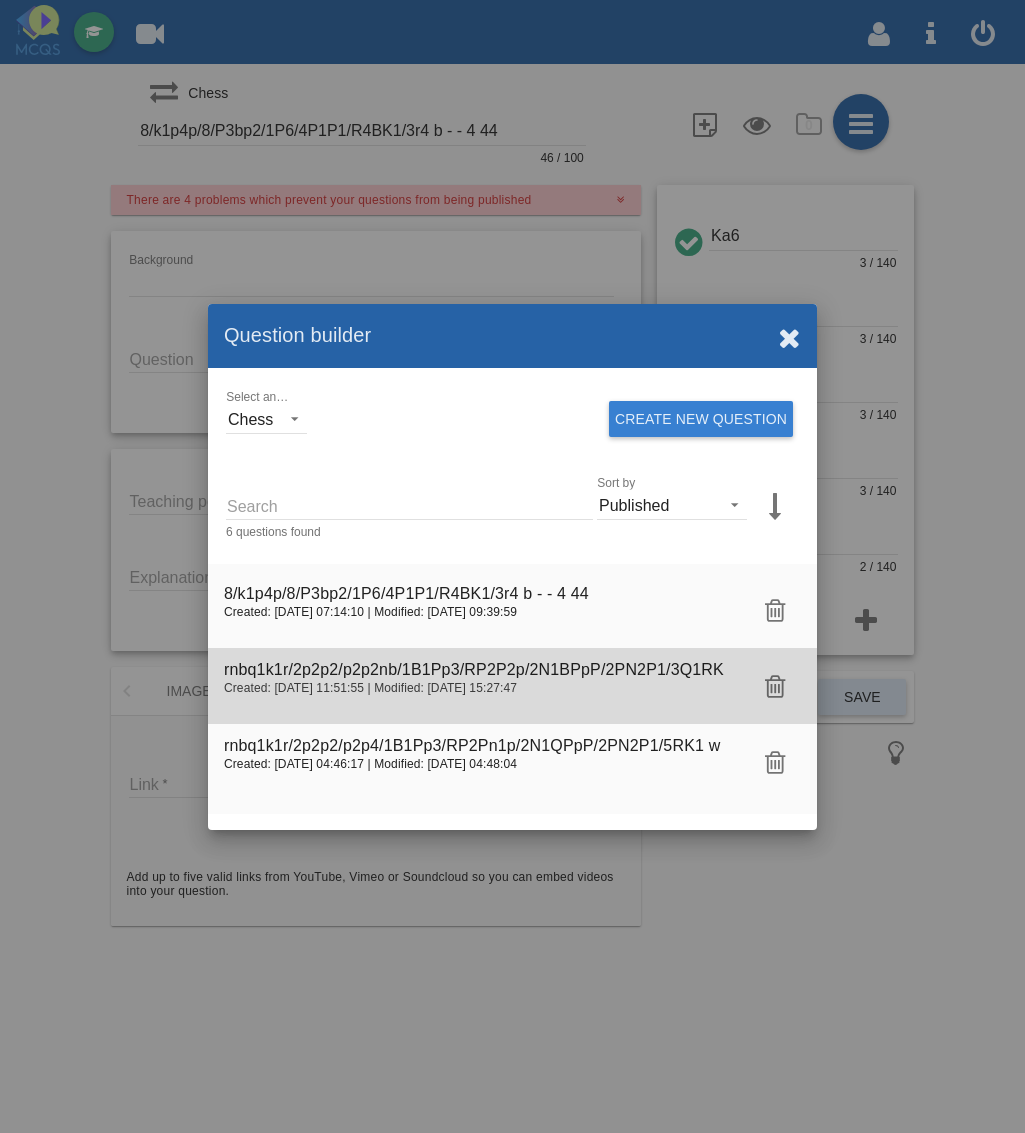click 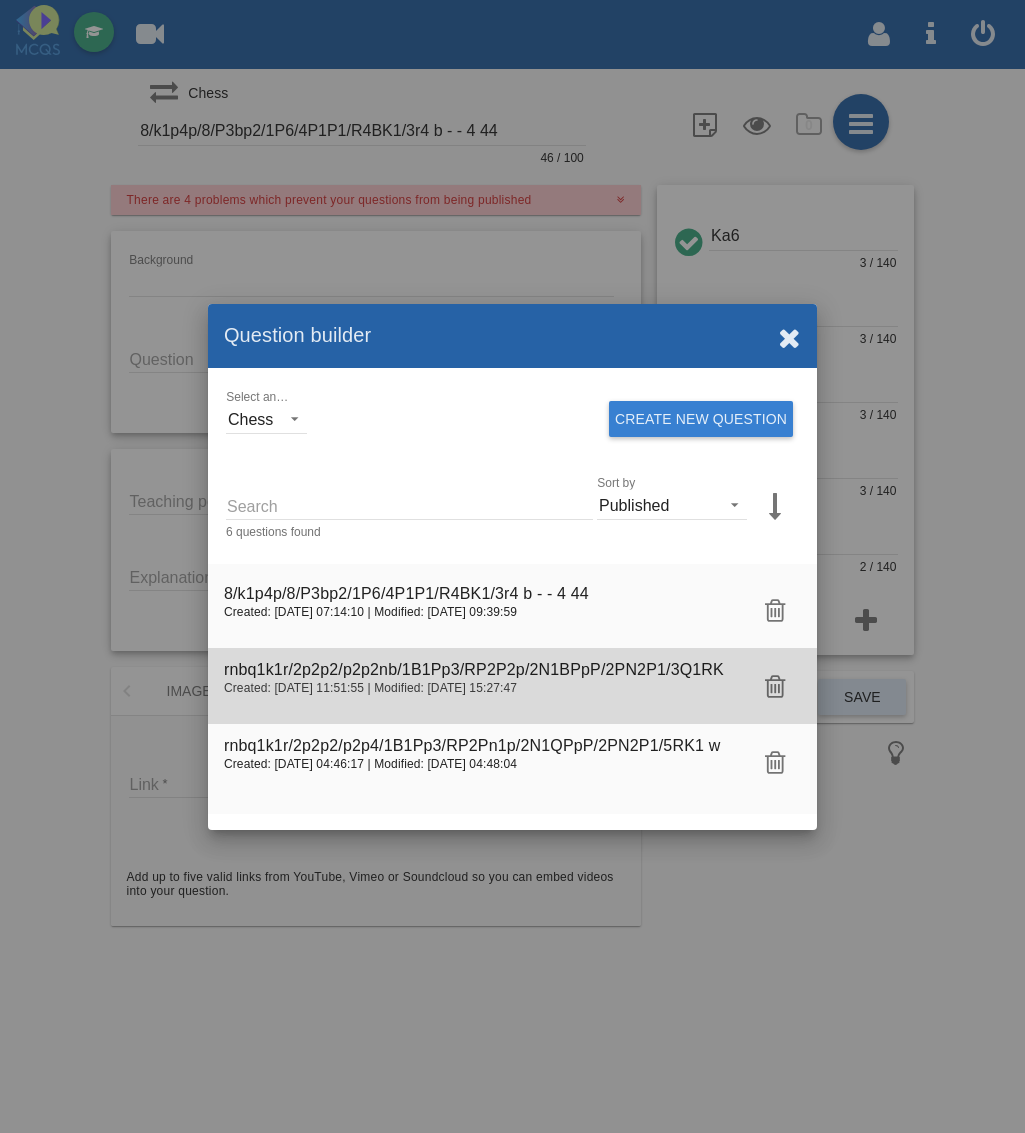 type on "rnbq1k1r/2p2p2/p2p2nb/1B1Pp3/RP2P2p/2N1BPpP/2PN2P1/3Q1RK1 w - - 1 19" 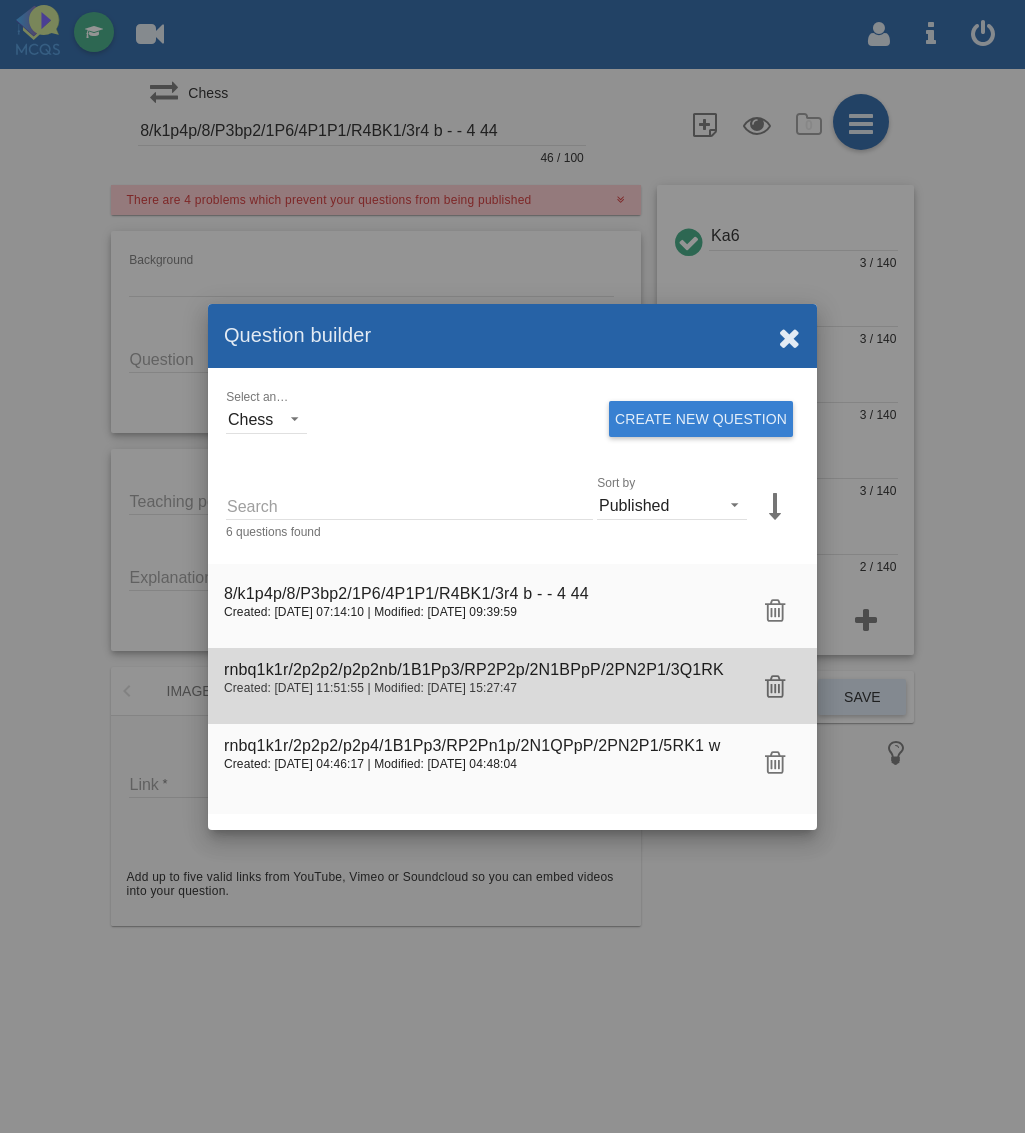 type on "![[PERSON_NAME]](1KAkT7zVCM)" 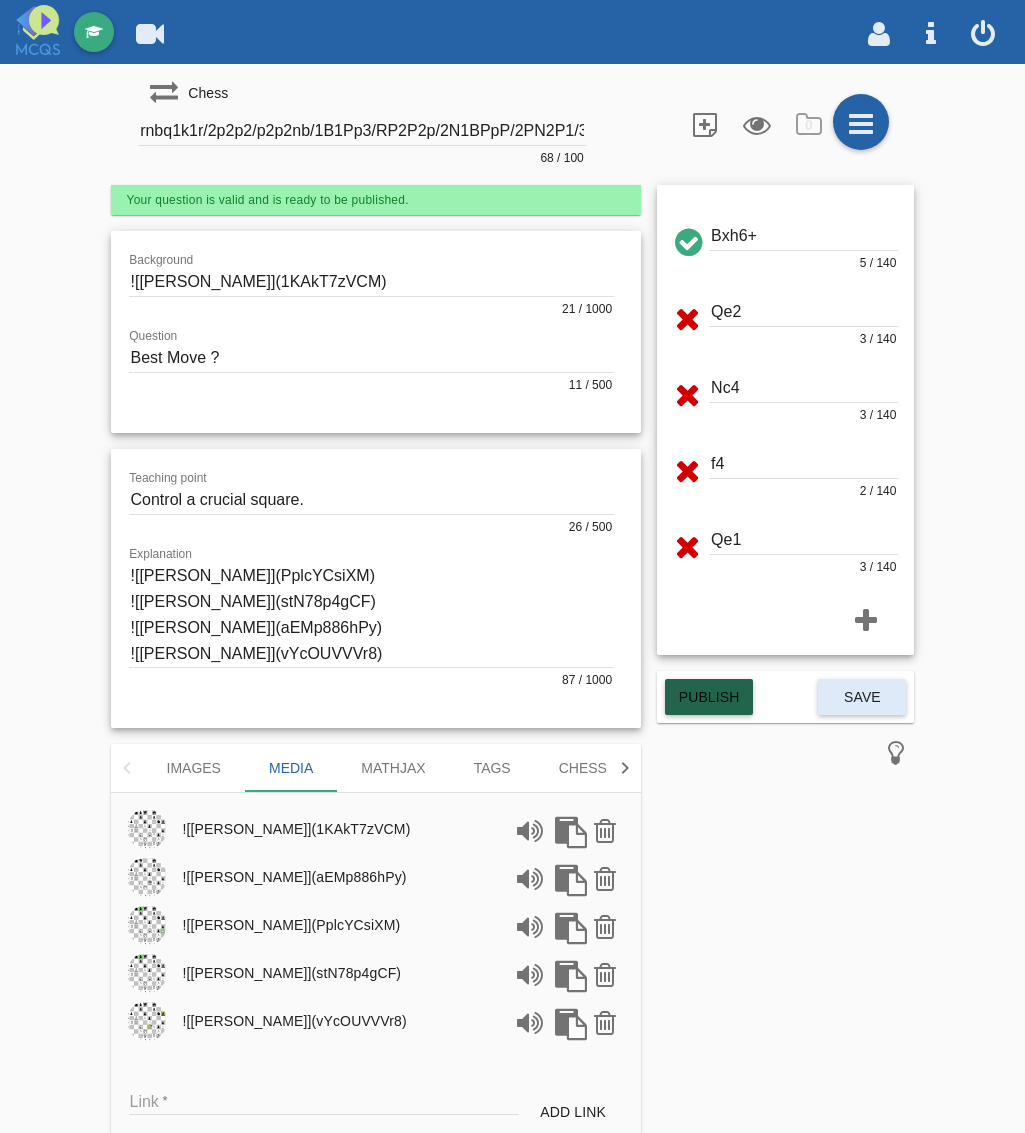 click on "Publish" at bounding box center (709, 697) 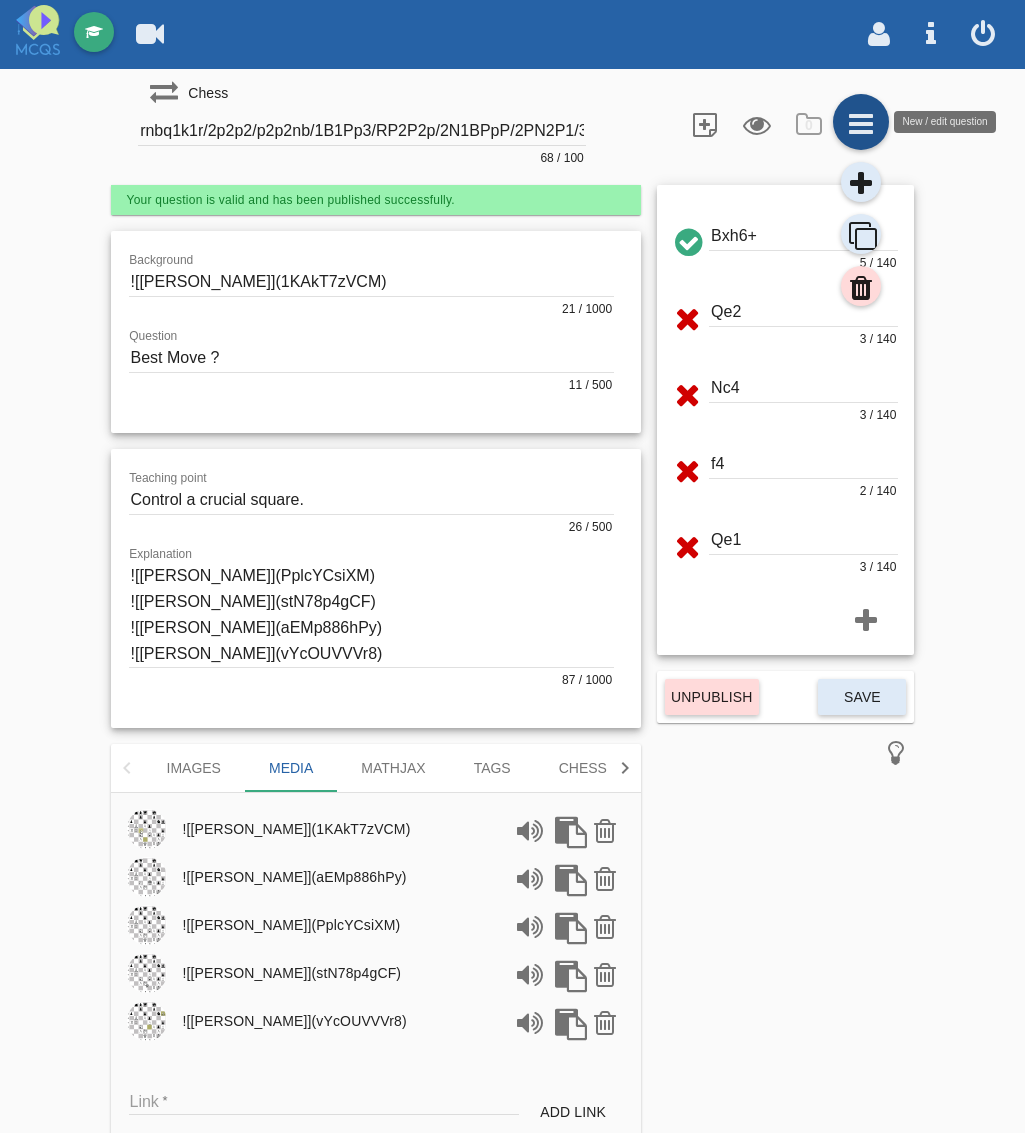 click at bounding box center (861, 122) 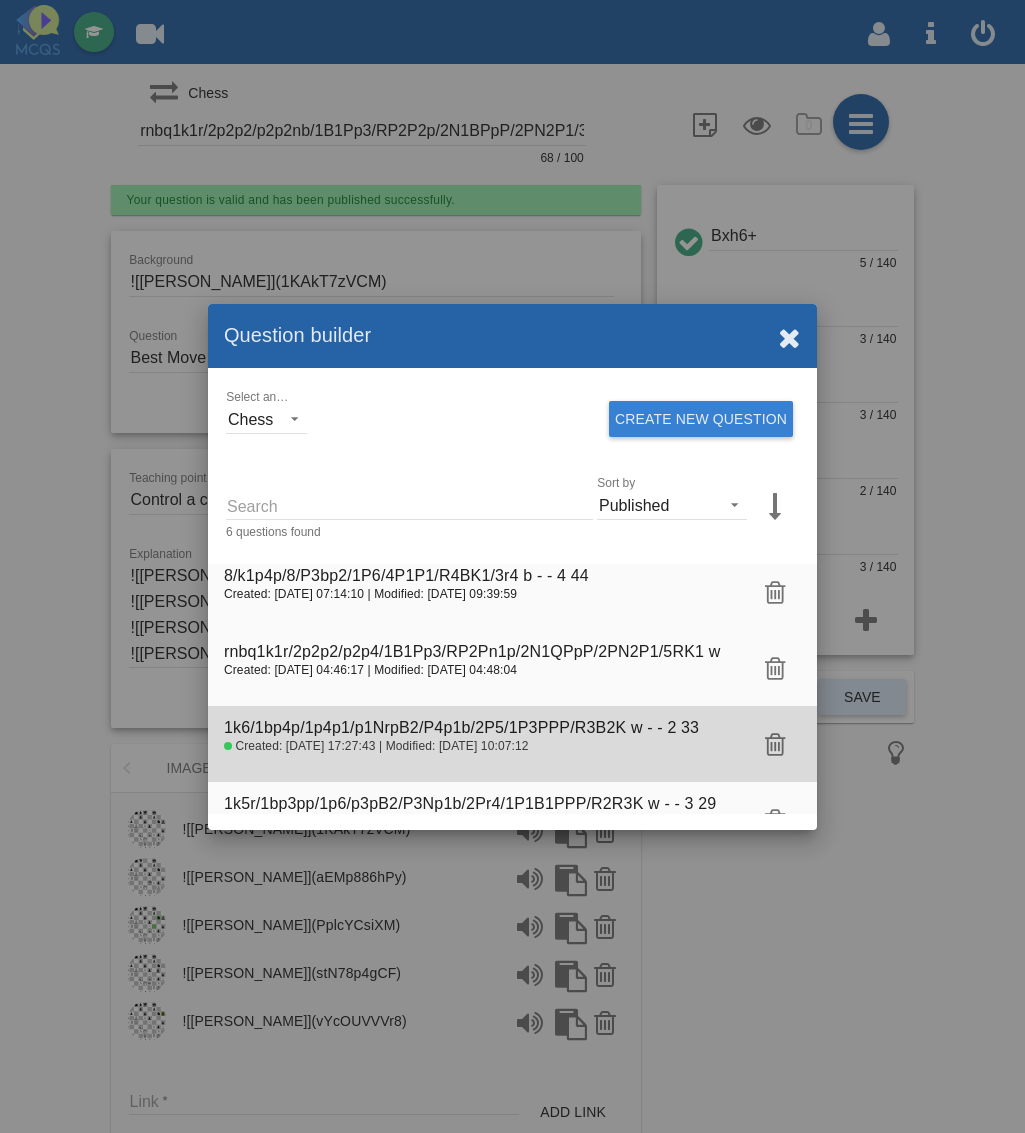 scroll, scrollTop: 0, scrollLeft: 0, axis: both 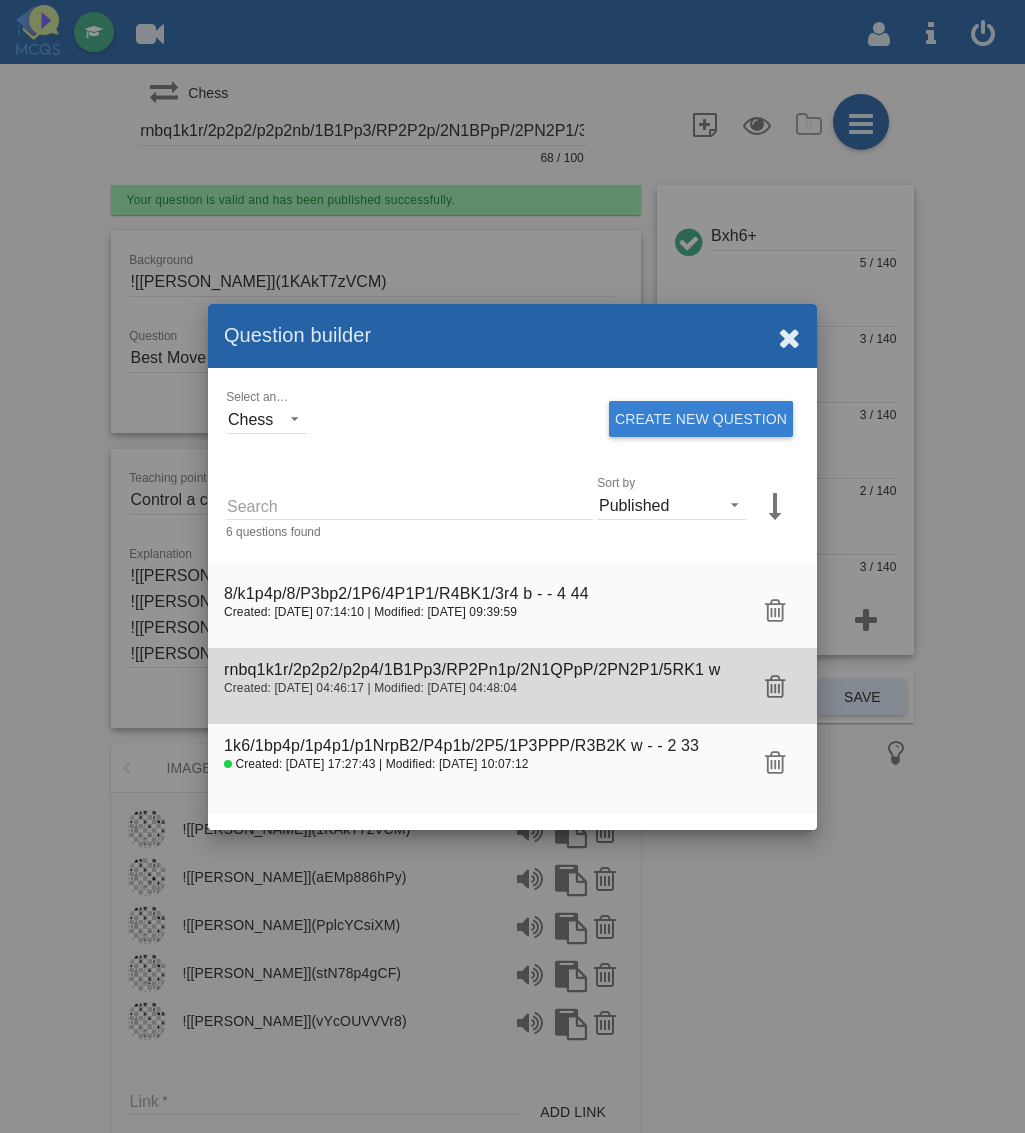 click on "rnbq1k1r/2p2p2/p2p4/1B1Pp3/RP2Pn1p/2N1QPpP/2PN2P1/5RK1 w - - 1 21" 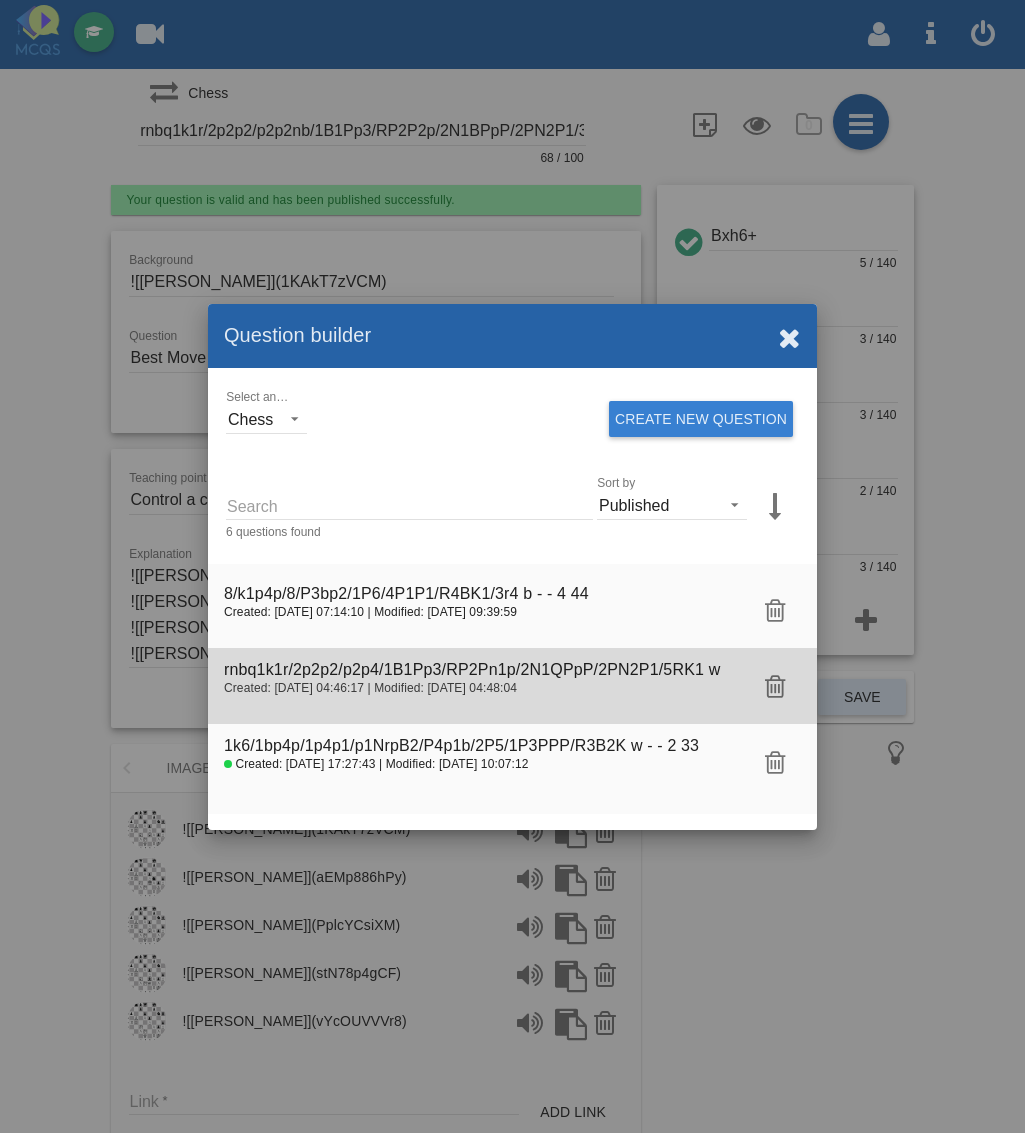 type on "rnbq1k1r/2p2p2/p2p4/1B1Pp3/RP2Pn1p/2N1QPpP/2PN2P1/5RK1 w - - 1 21" 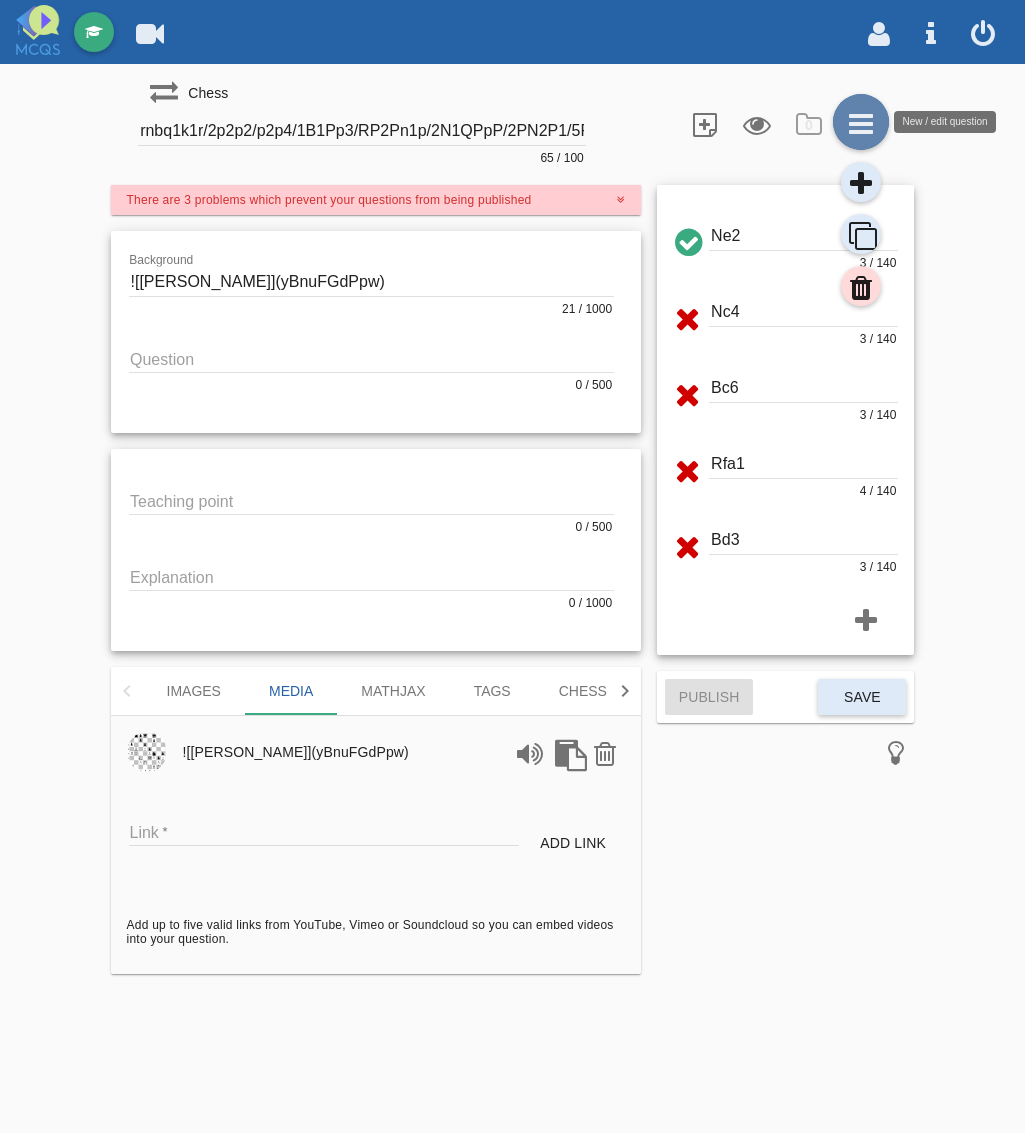 click at bounding box center [861, 122] 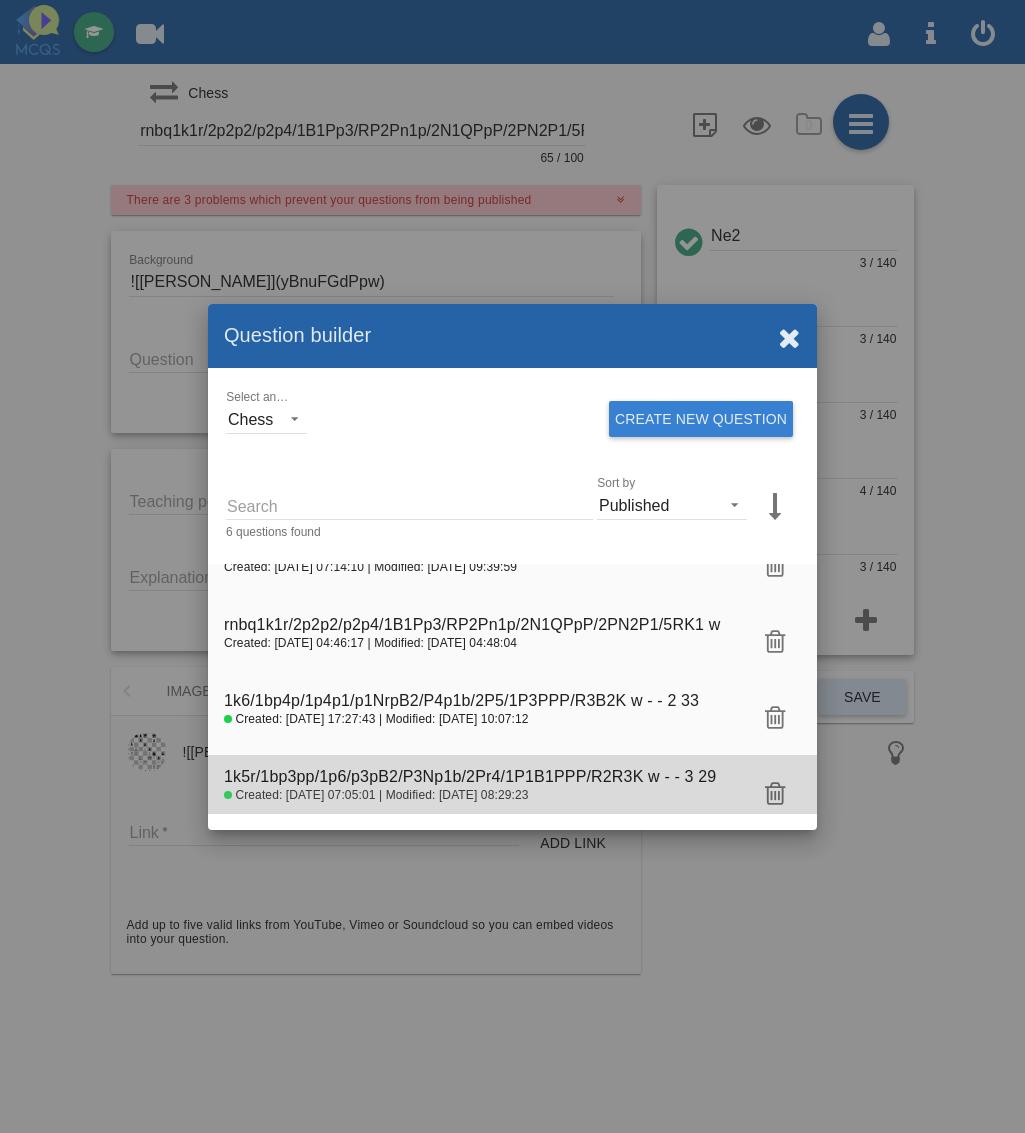scroll, scrollTop: 0, scrollLeft: 0, axis: both 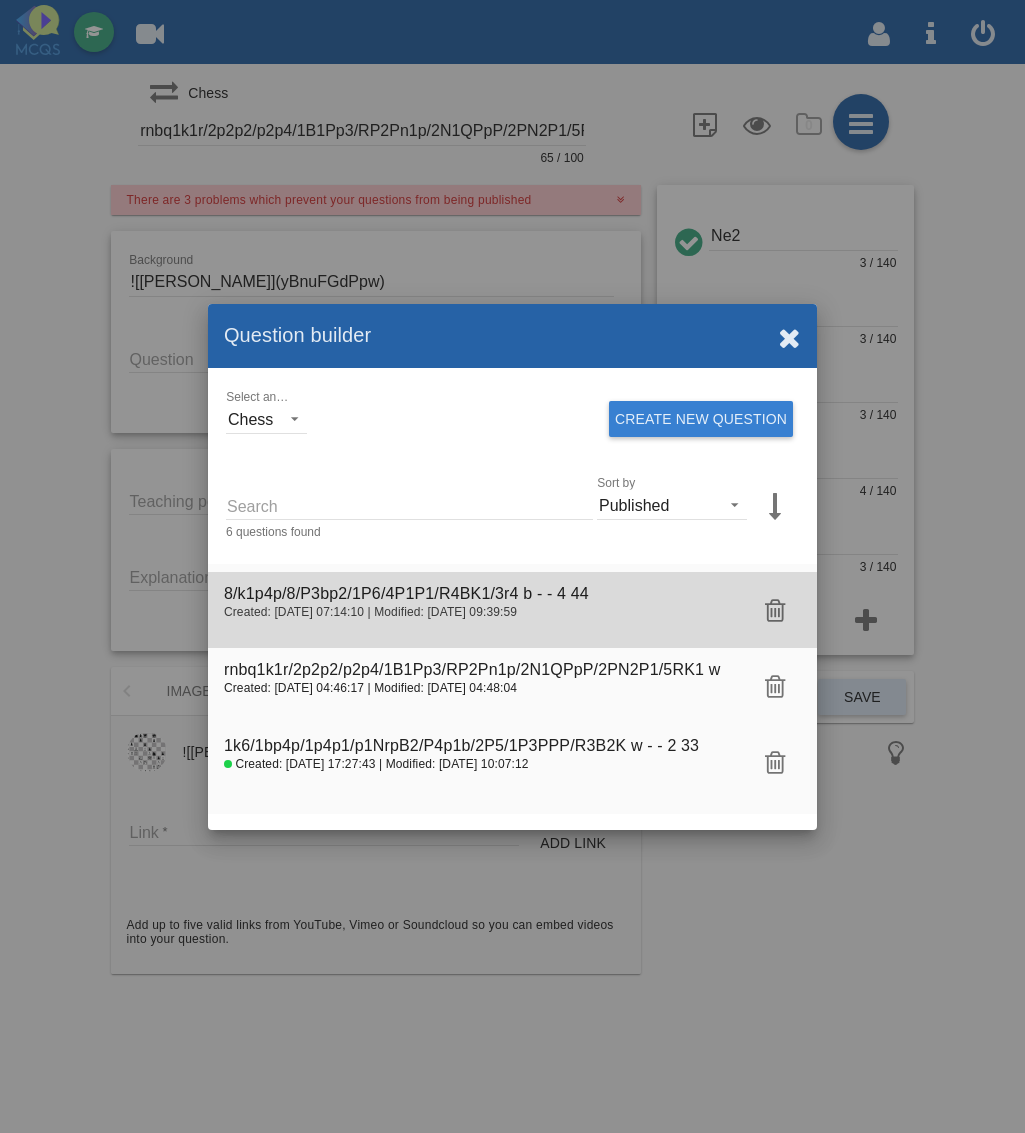 click on "8/k1p4p/8/P3bp2/1P6/4P1P1/R4BK1/3r4 b - - 4 44" 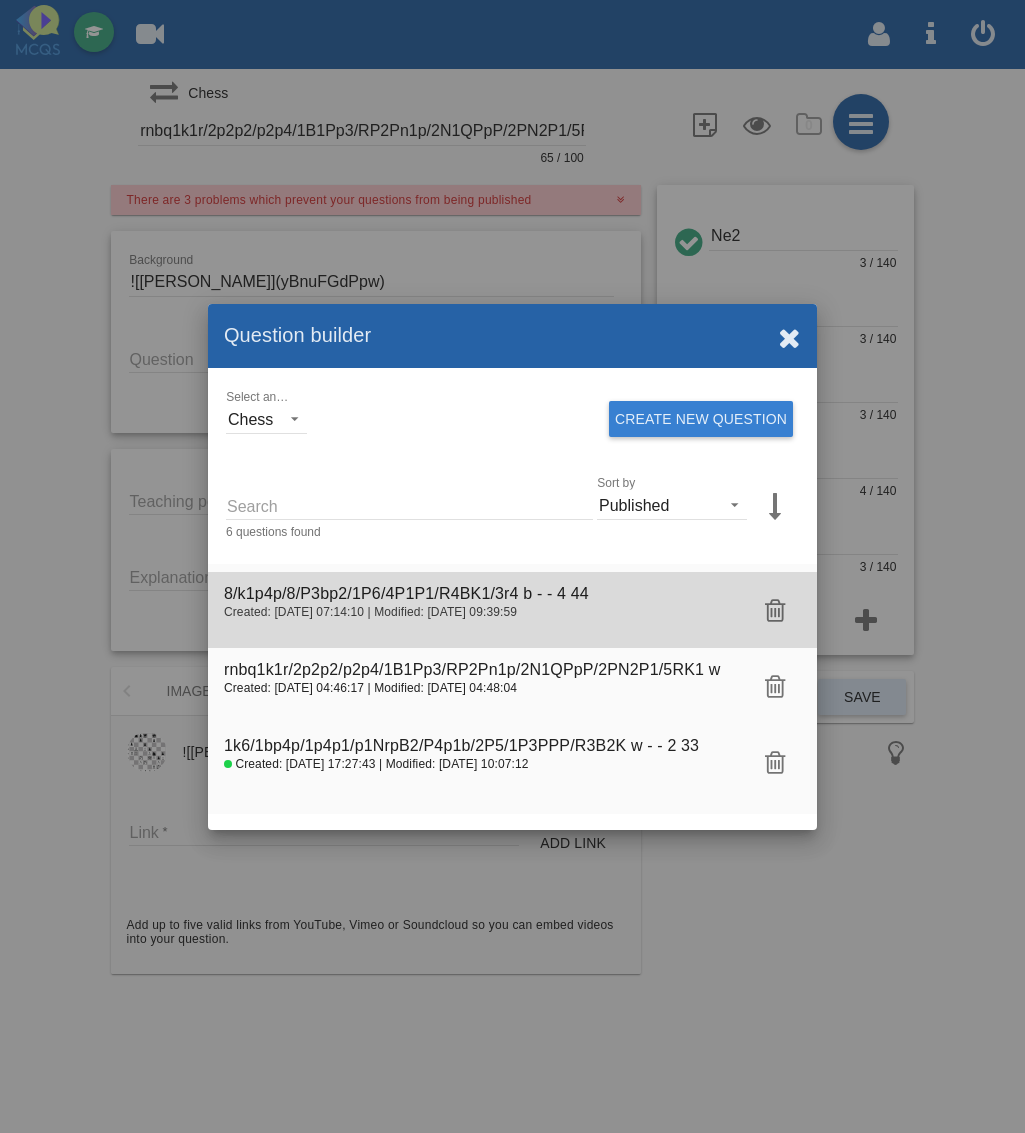 type on "8/k1p4p/8/P3bp2/1P6/4P1P1/R4BK1/3r4 b - - 4 44" 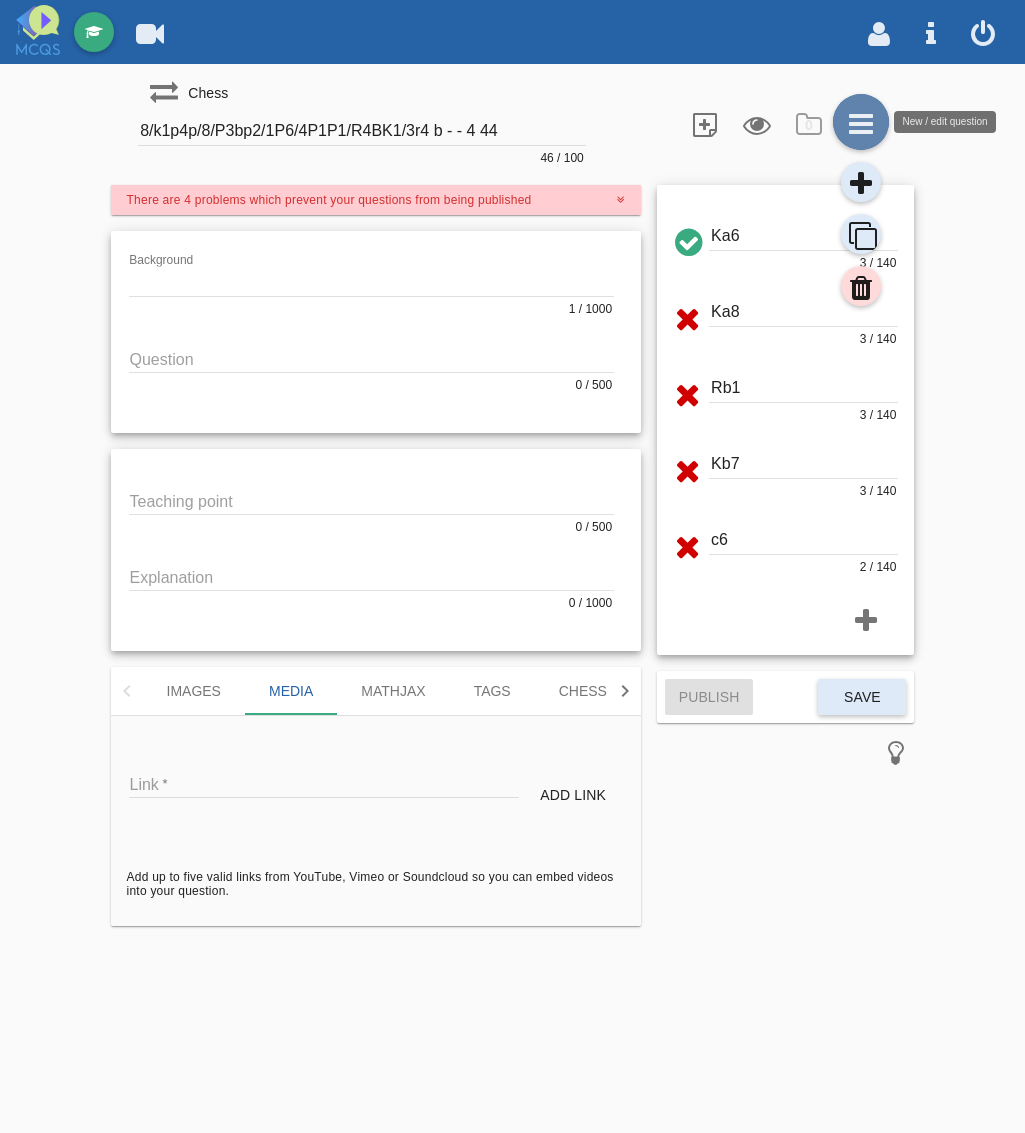 click at bounding box center (861, 122) 